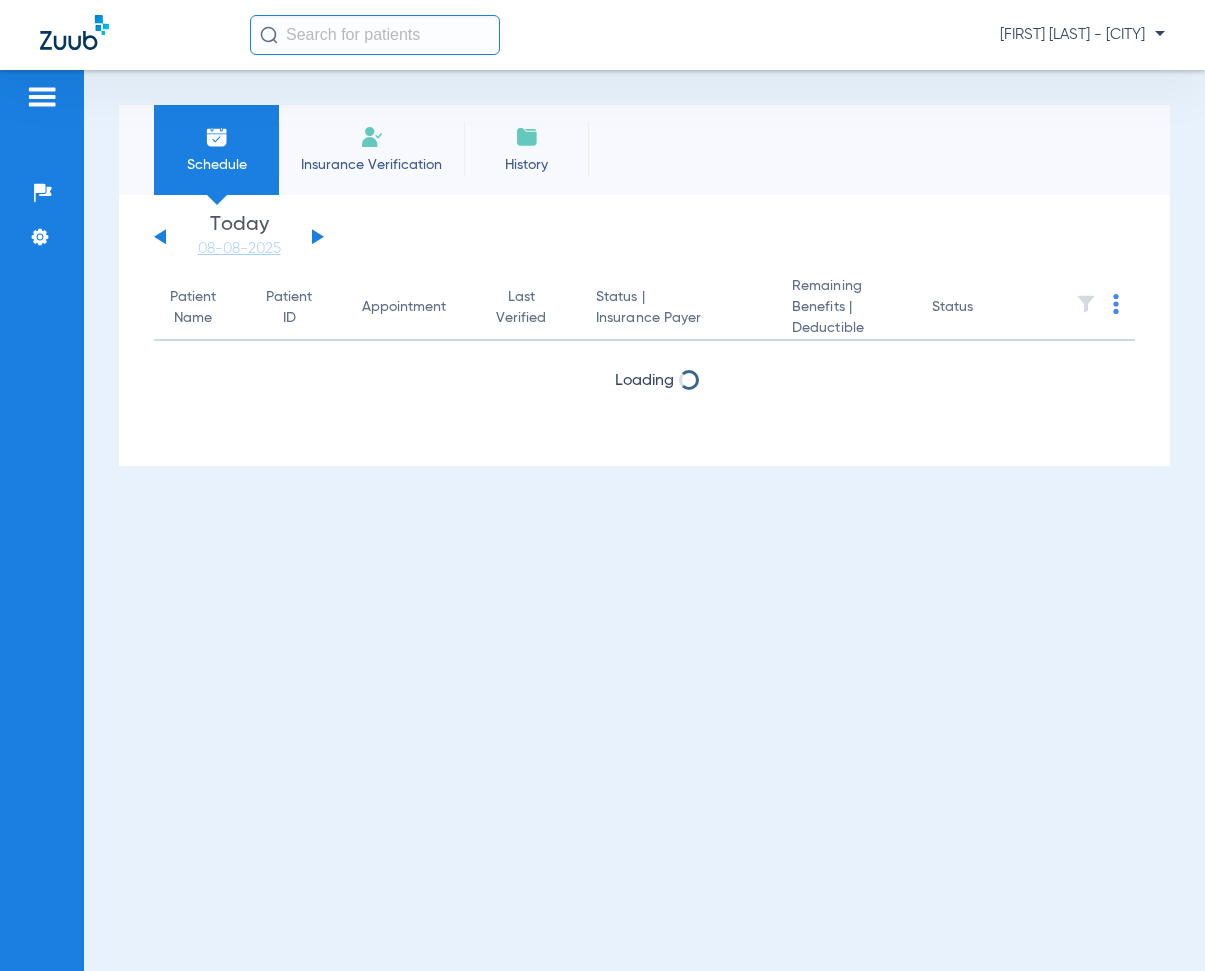 scroll, scrollTop: 0, scrollLeft: 0, axis: both 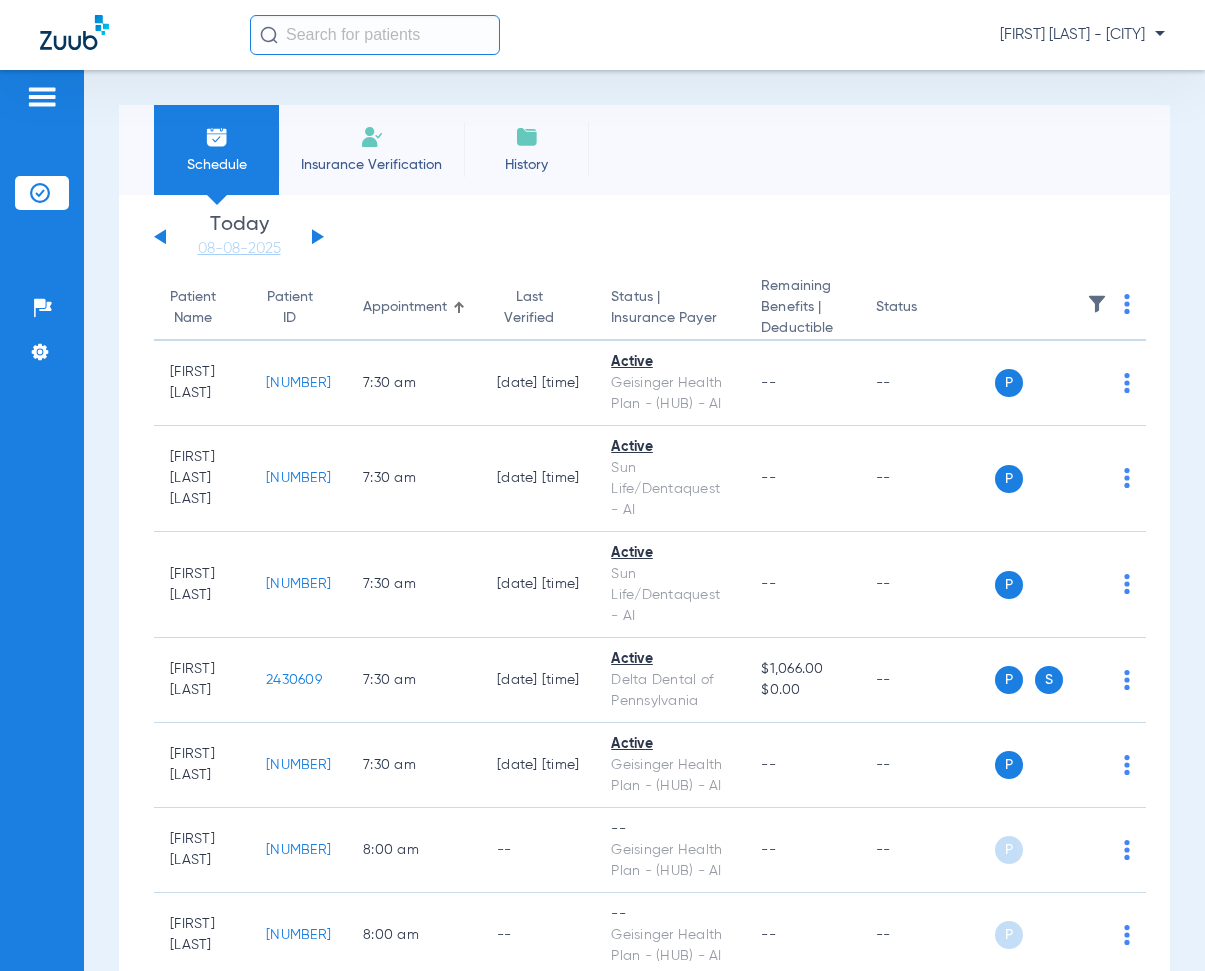 click 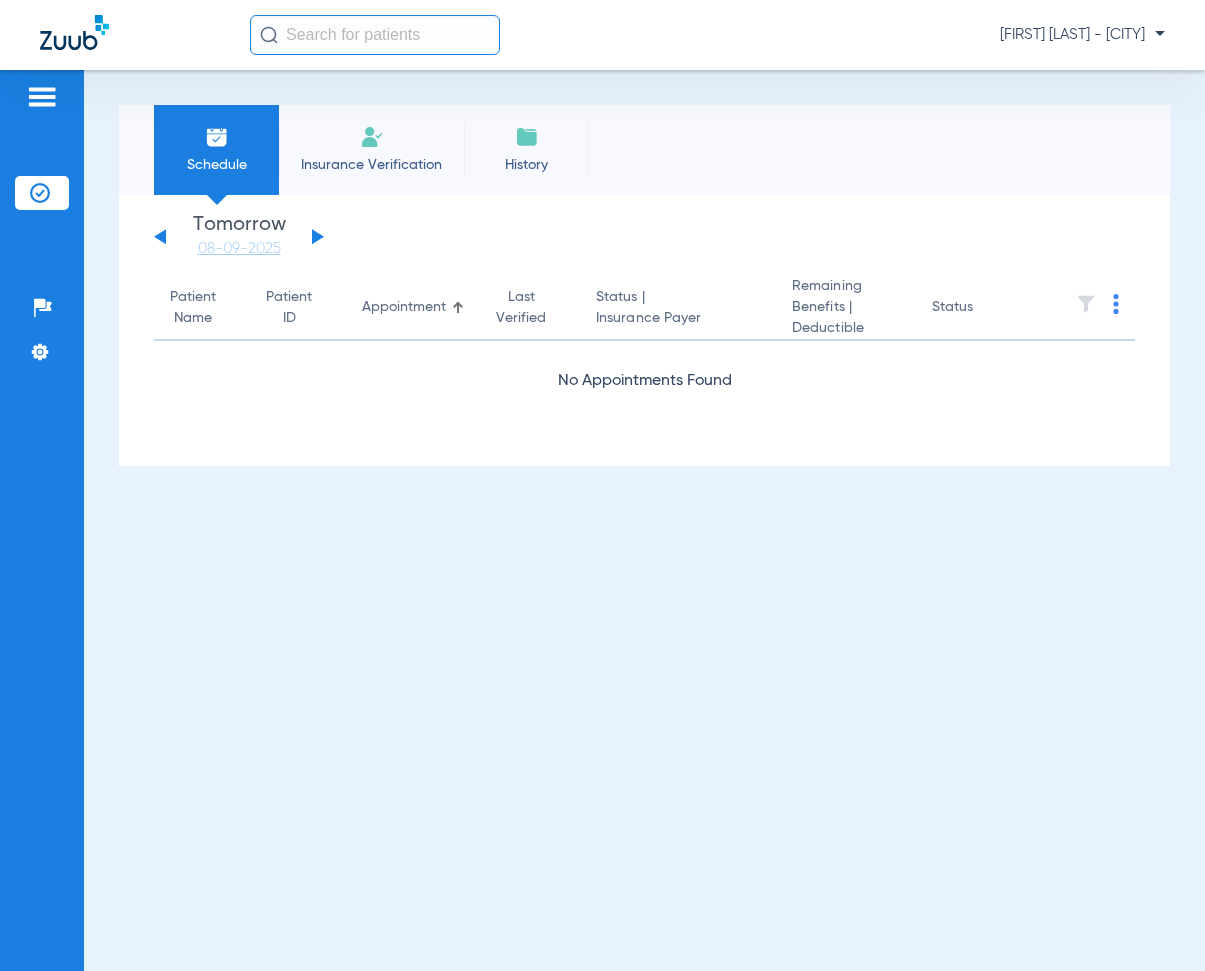 click 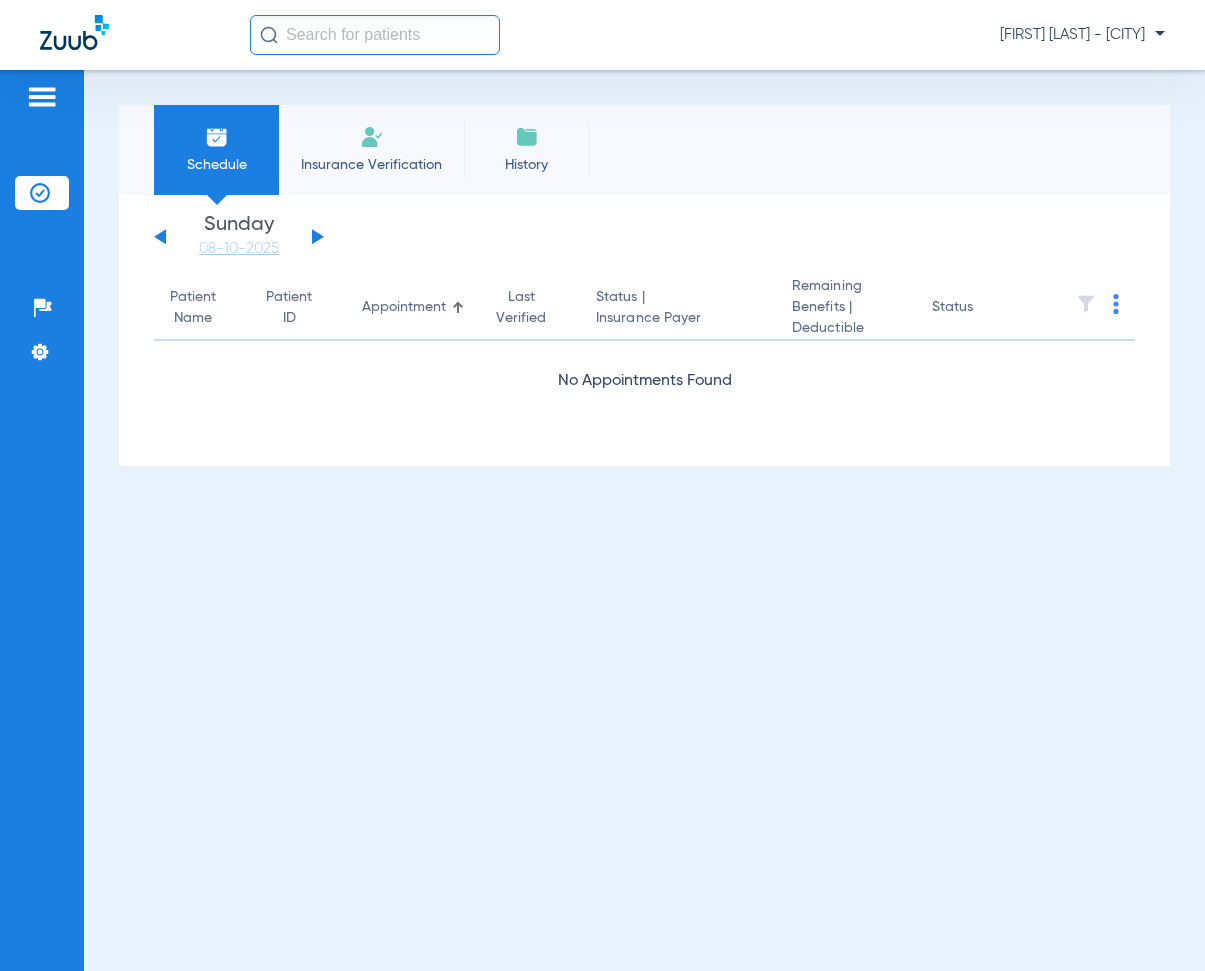 click 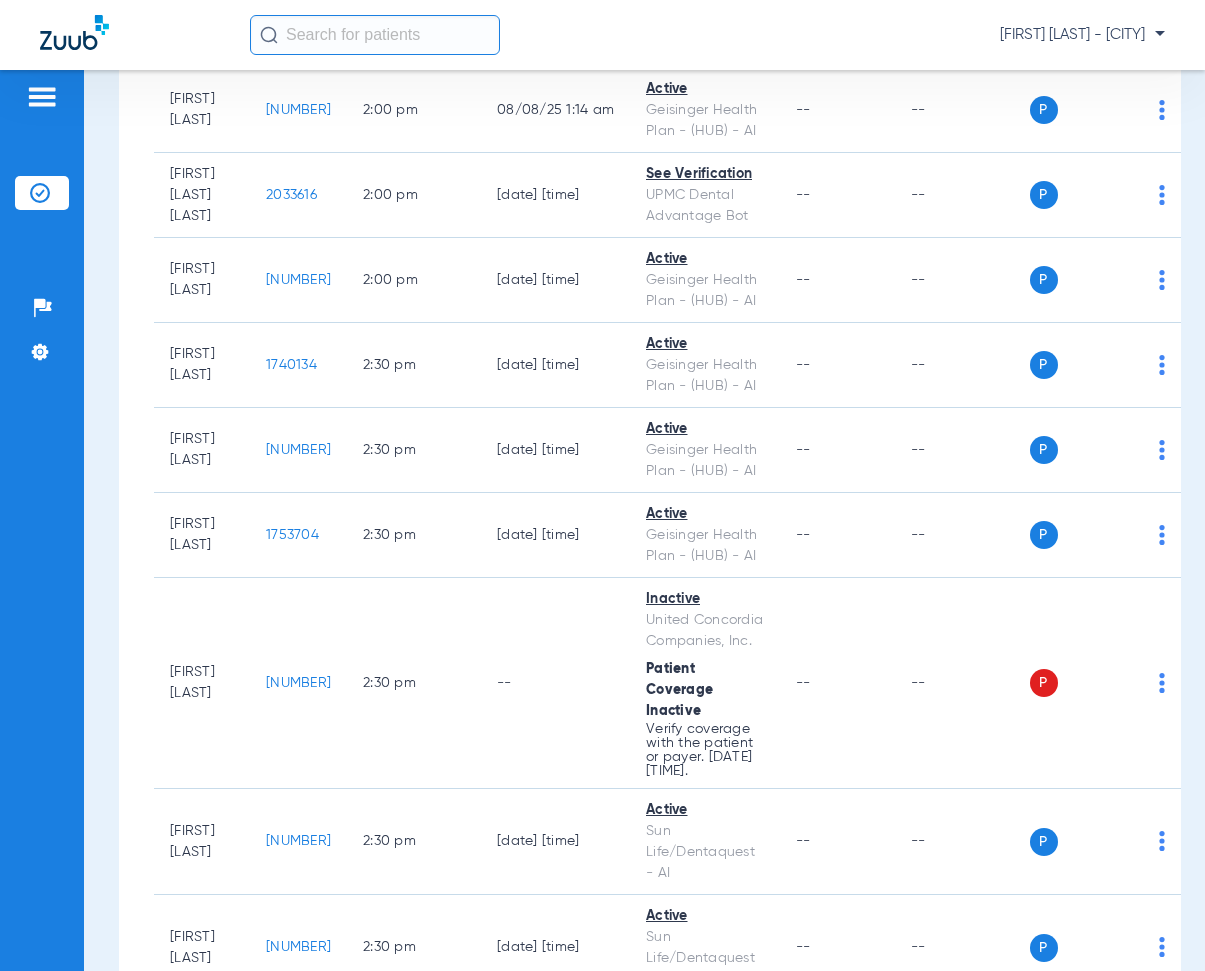 scroll, scrollTop: 17755, scrollLeft: 0, axis: vertical 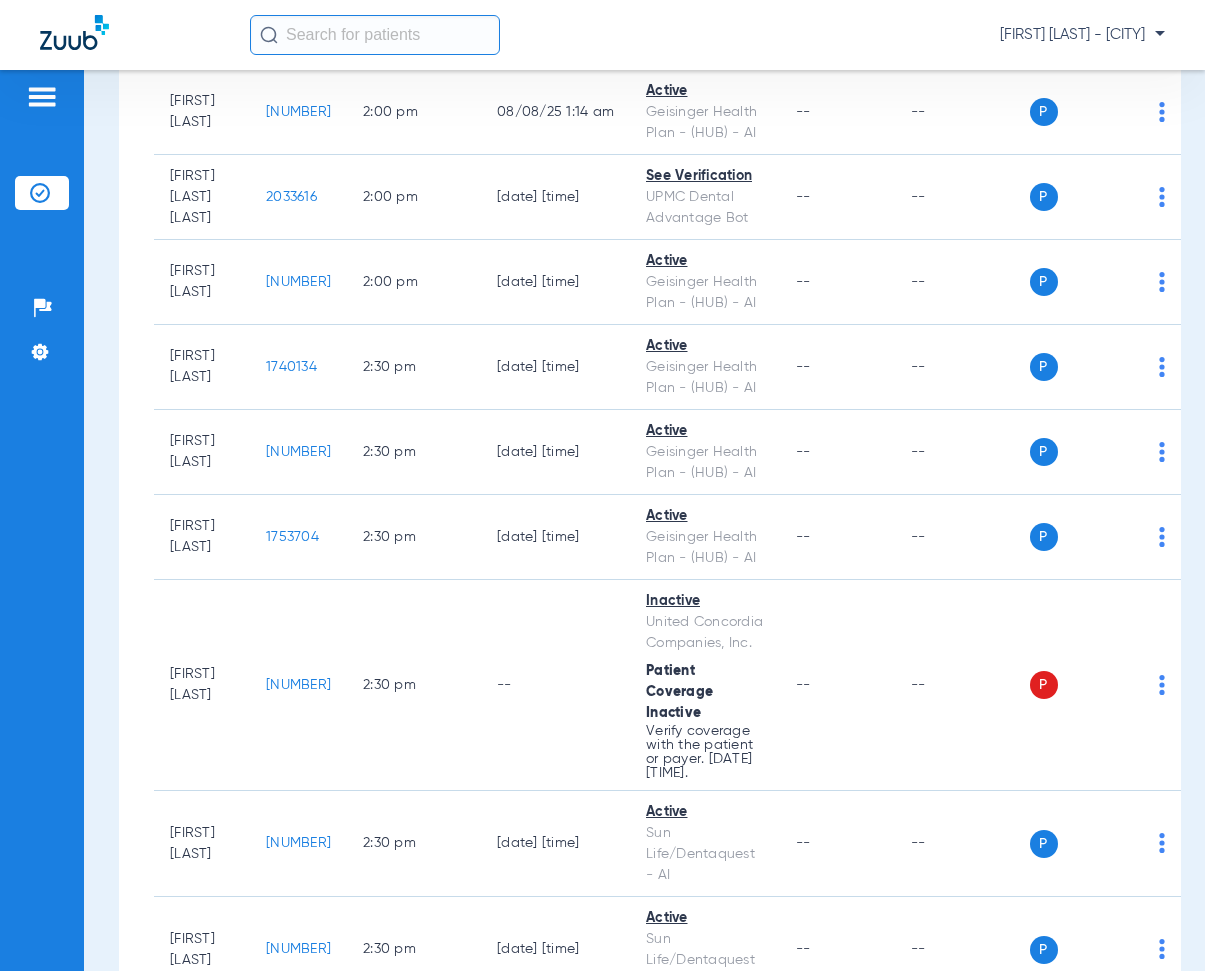 click on "[FIRST] [LAST] - [CITY]" 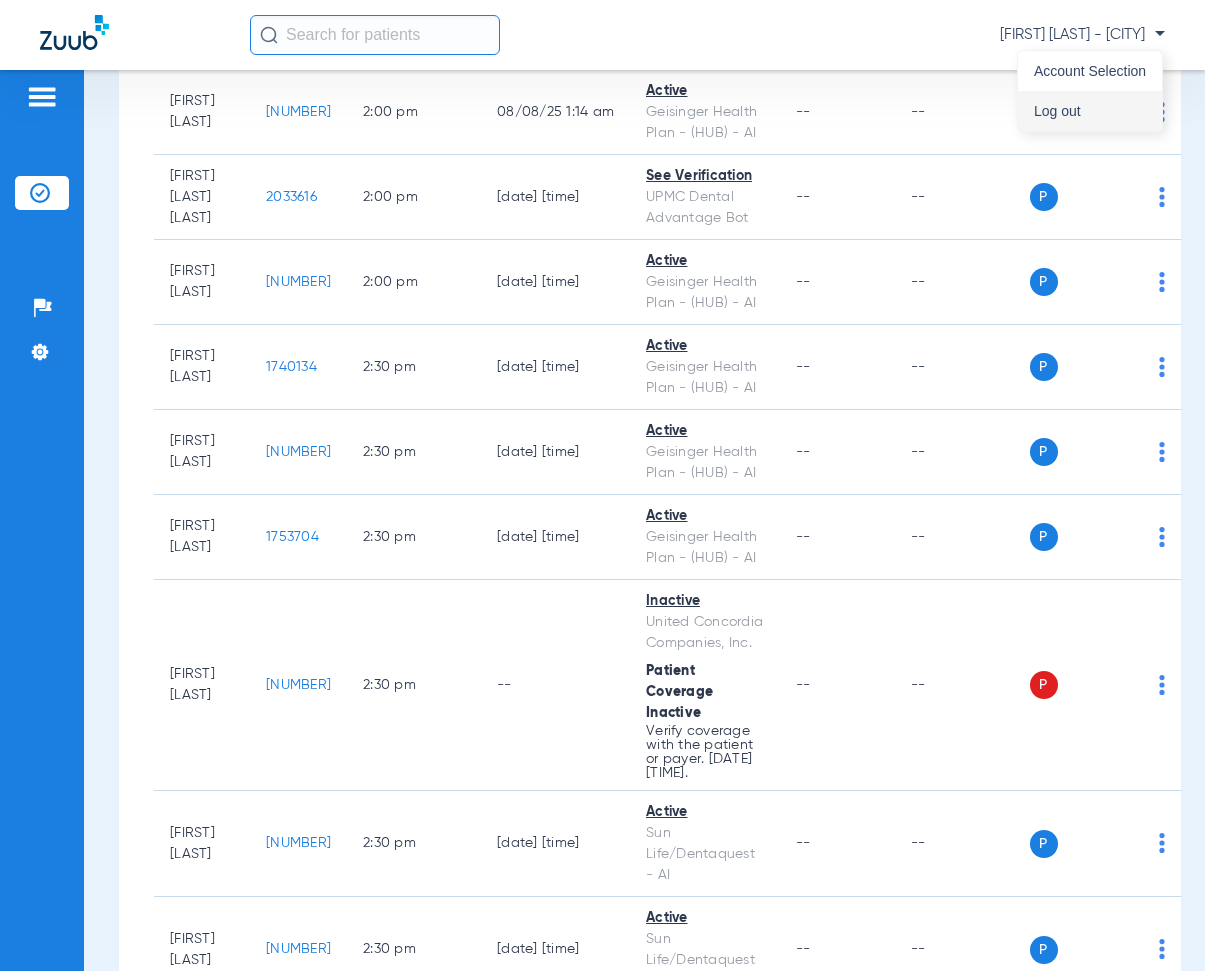 click on "Log out" at bounding box center [1090, 111] 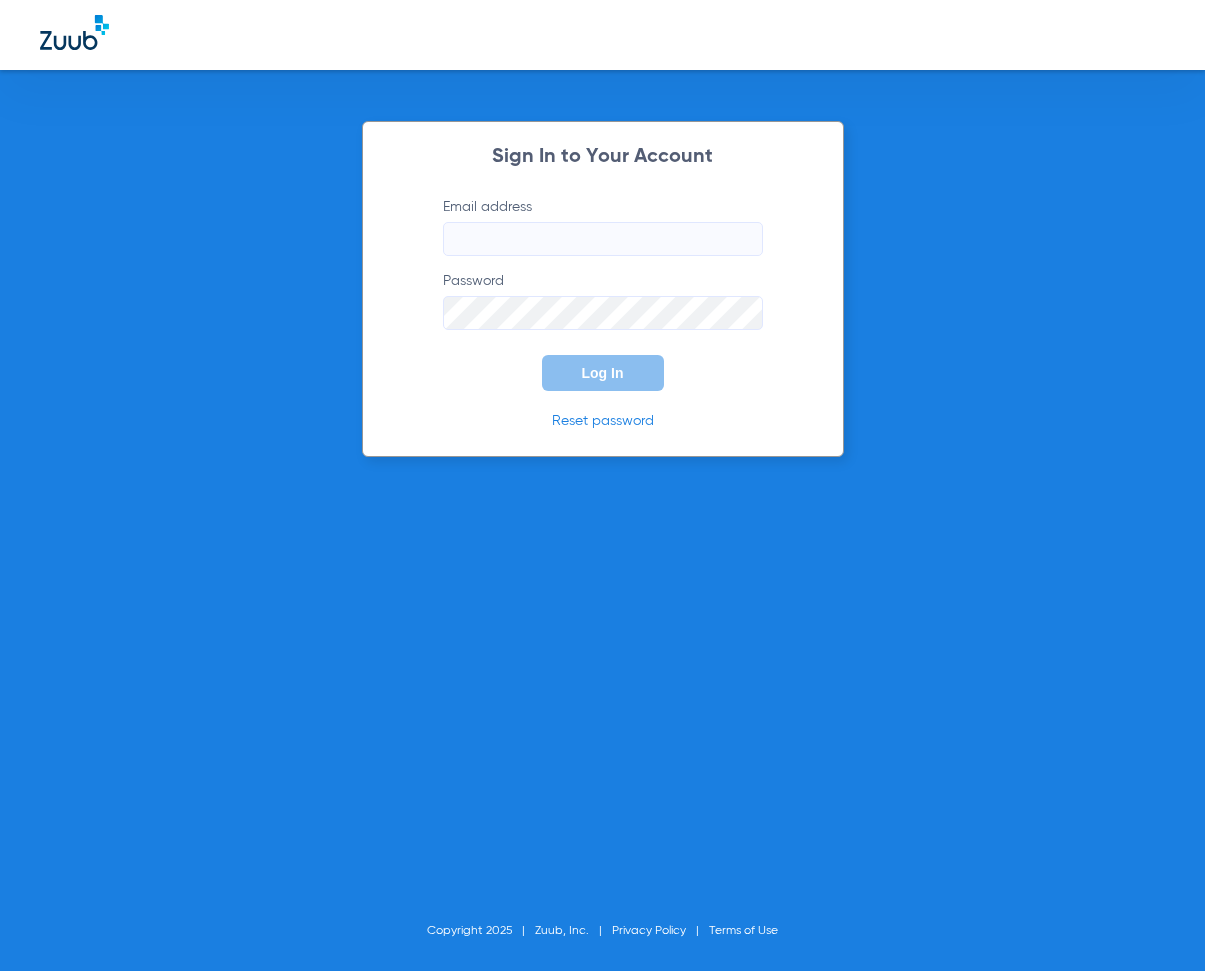 click on "Email address" 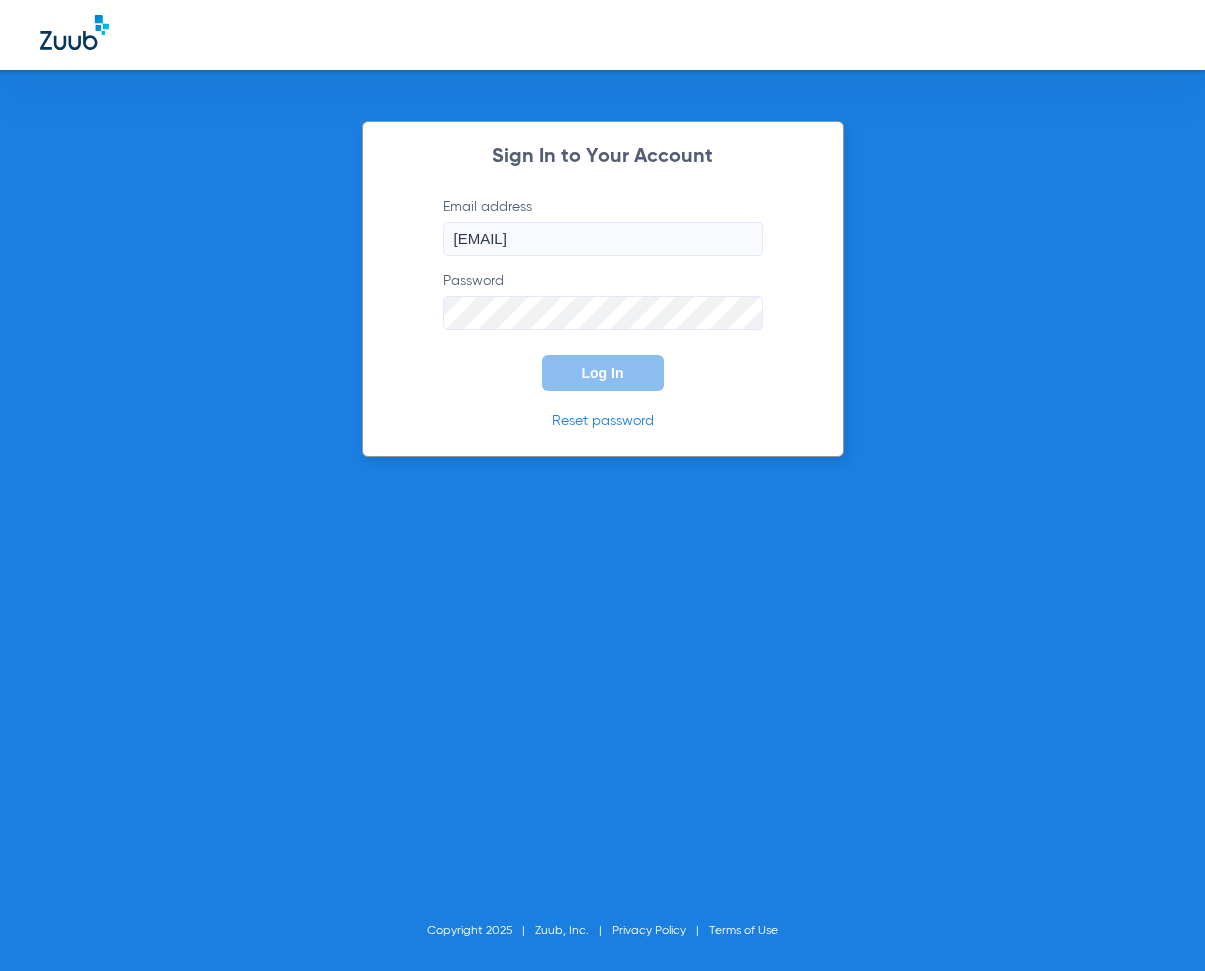 type on "[EMAIL]" 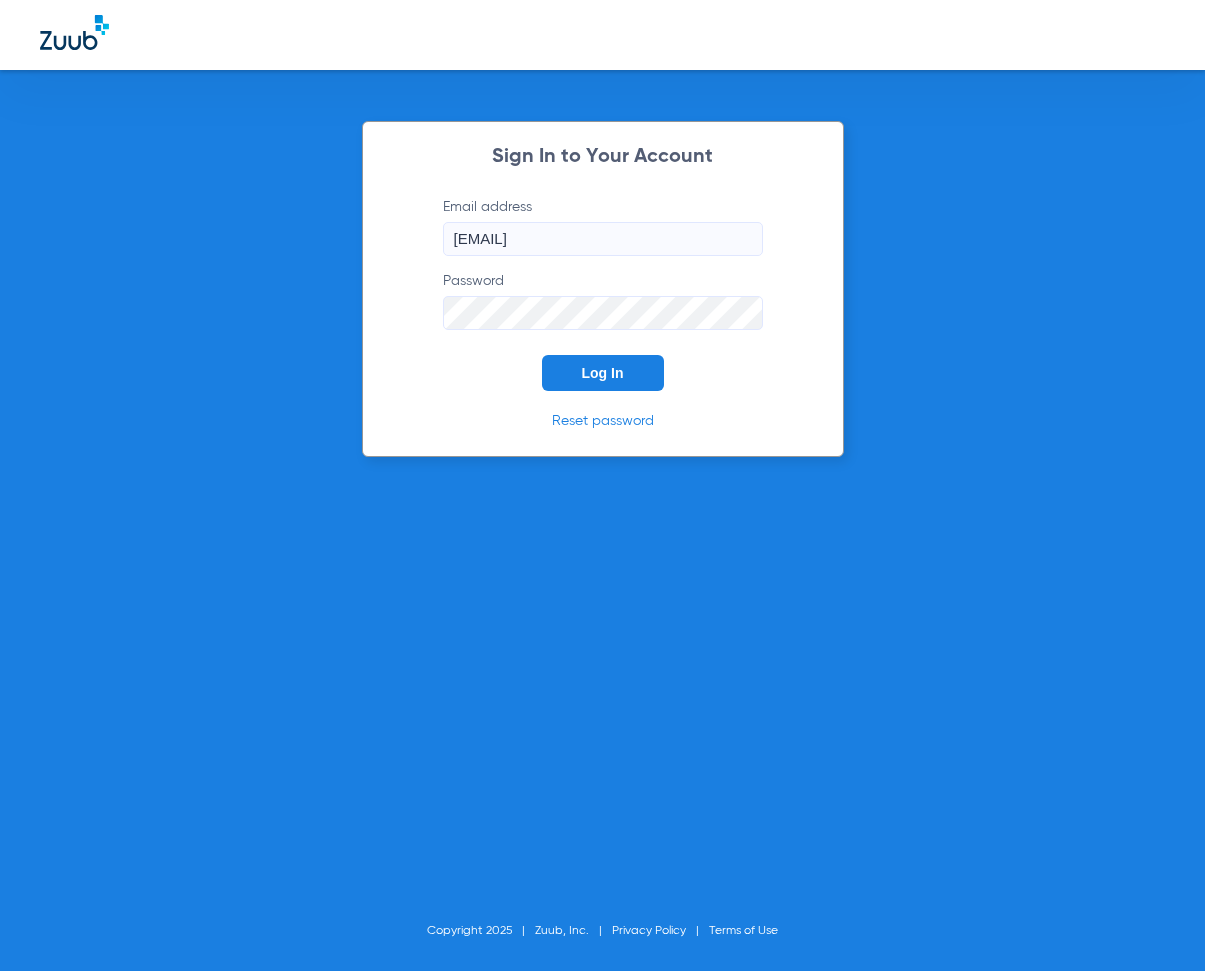 click on "Log In" 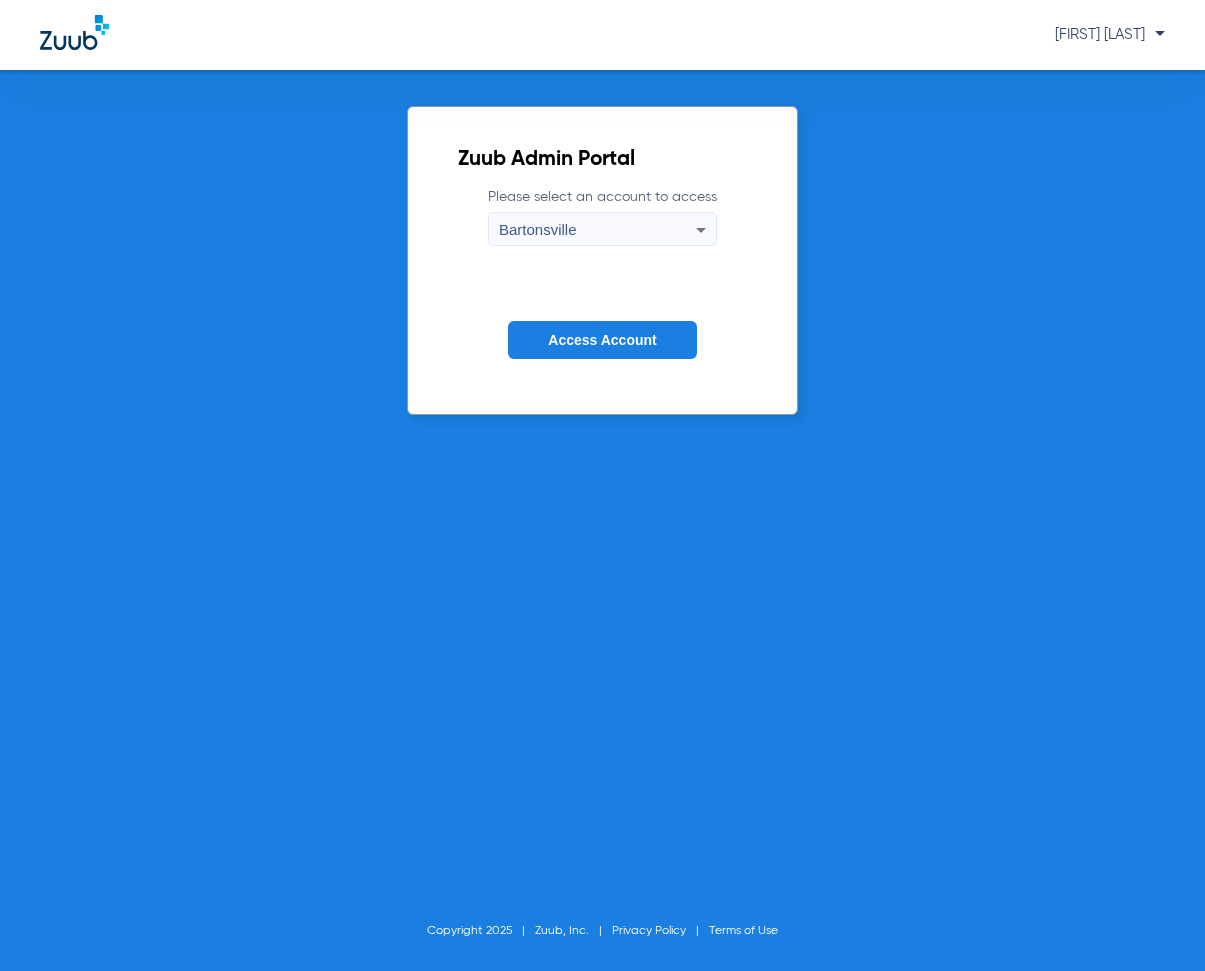 click 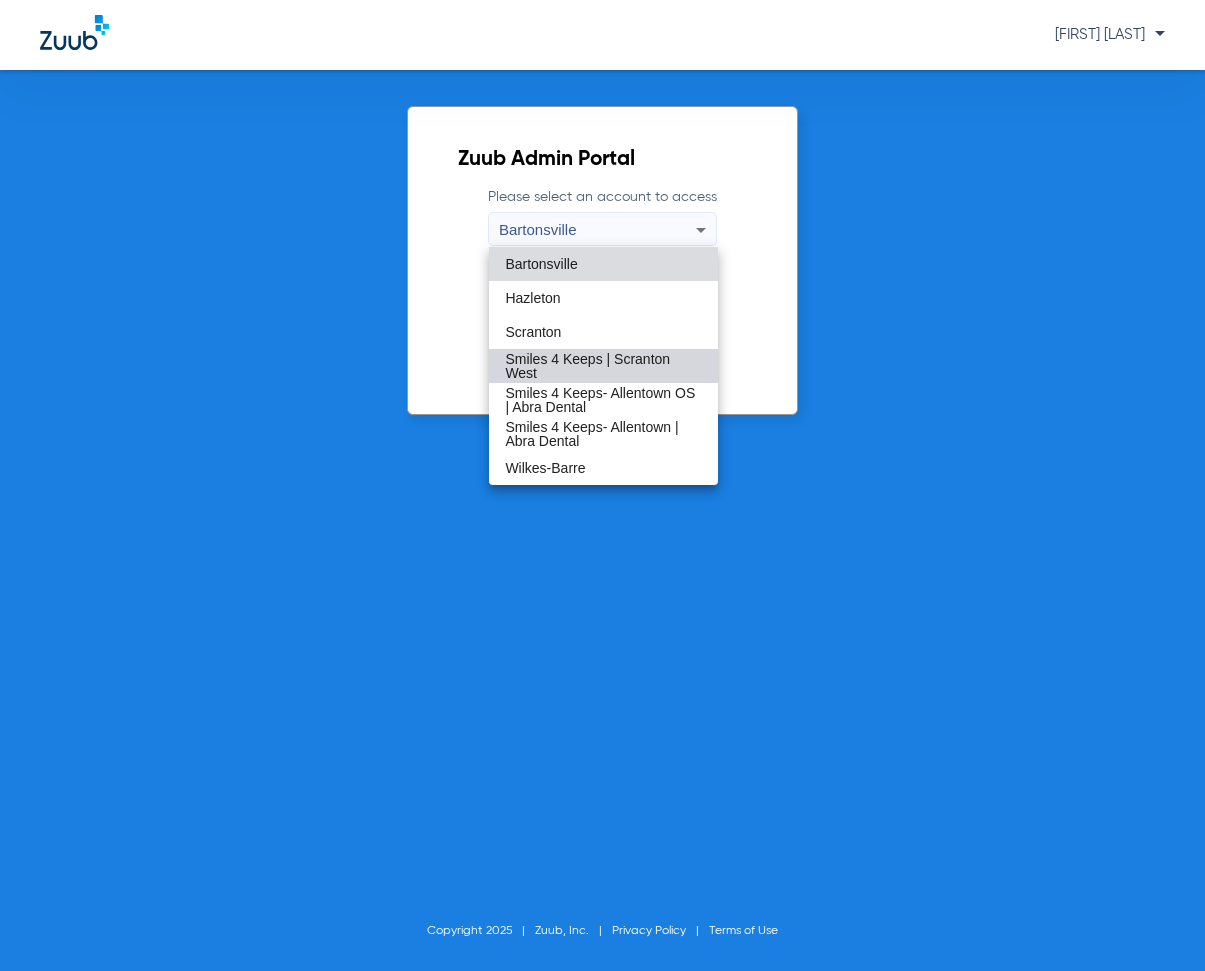 click on "Smiles 4 Keeps | Scranton West" at bounding box center [603, 366] 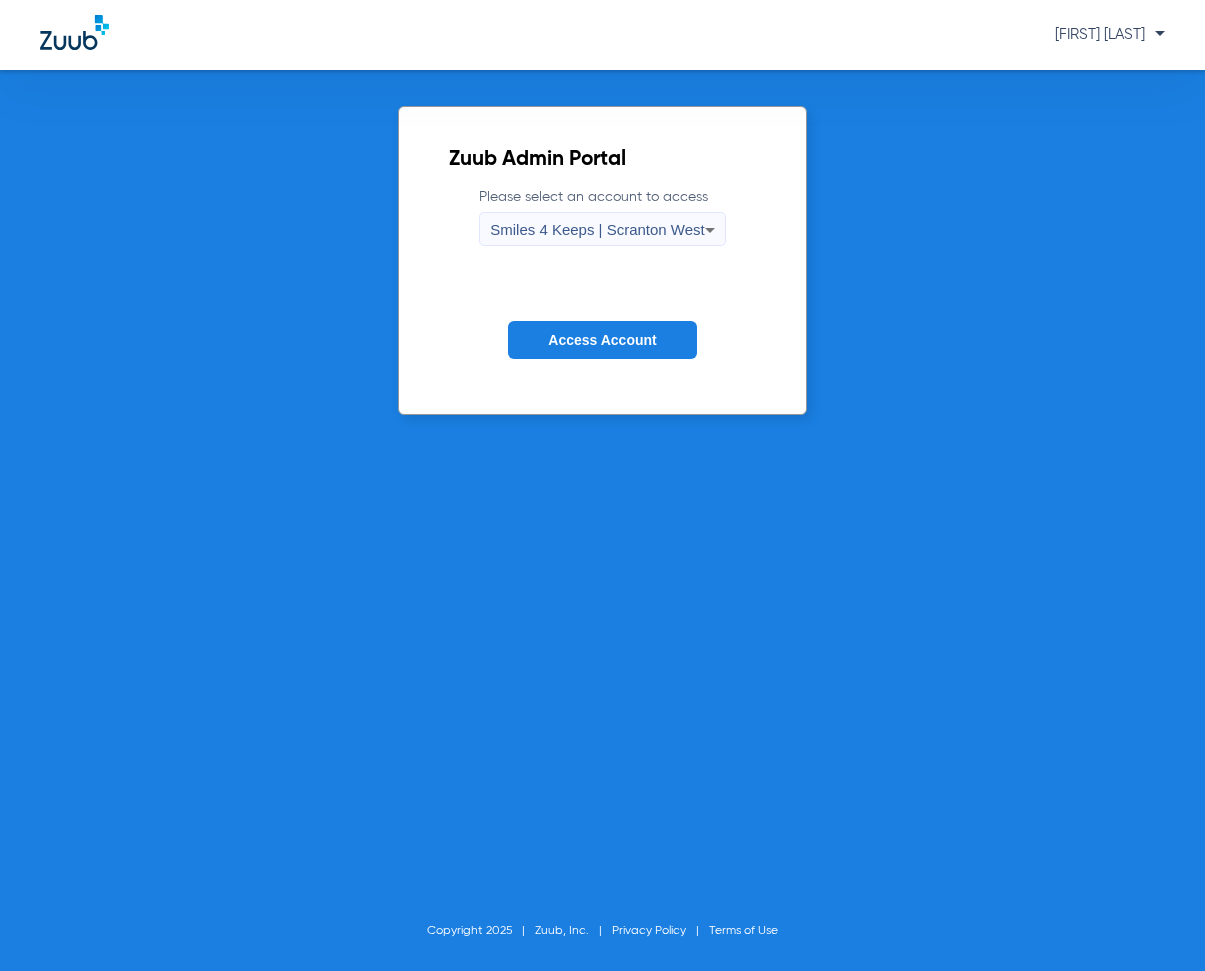 click on "Access Account" 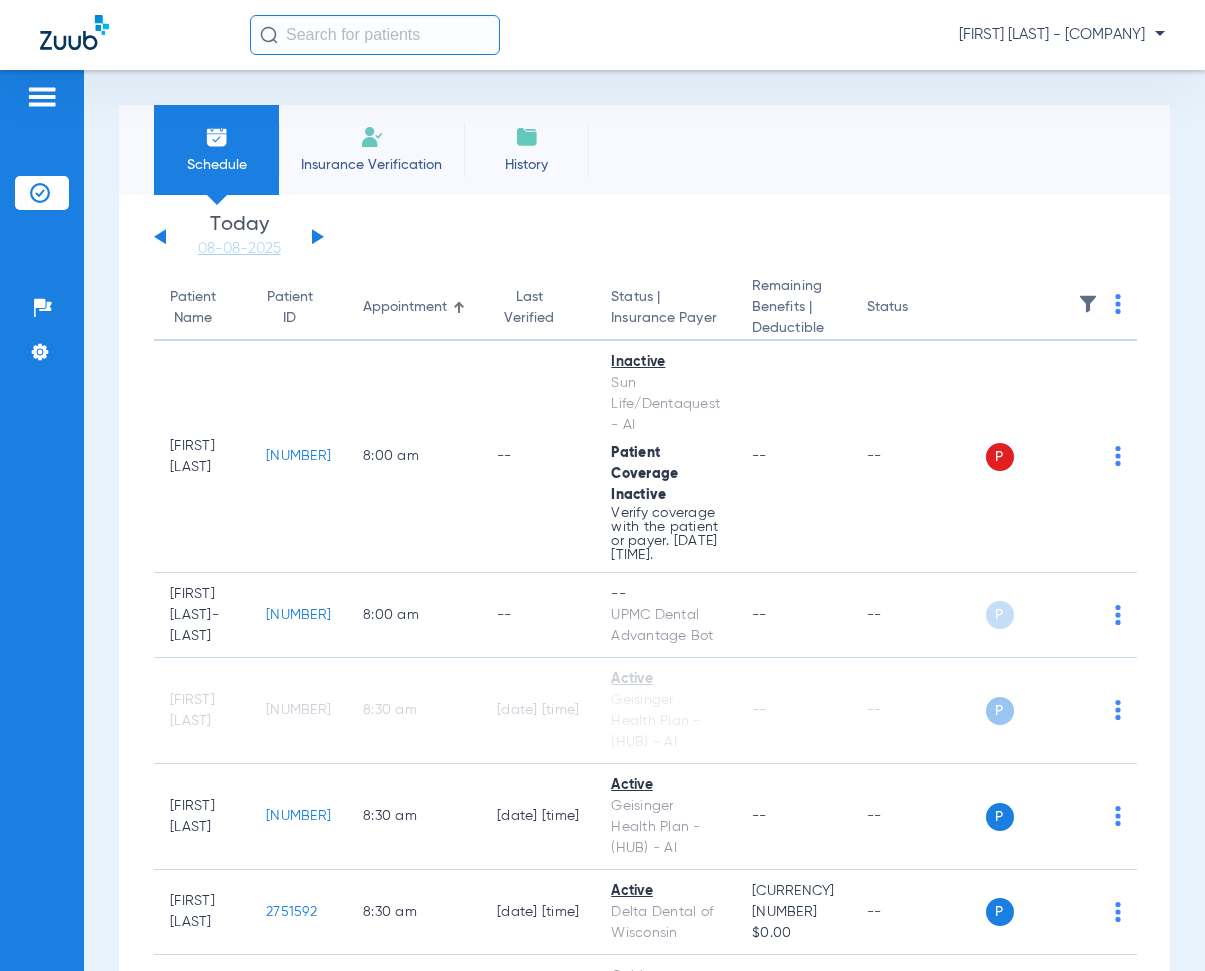 click 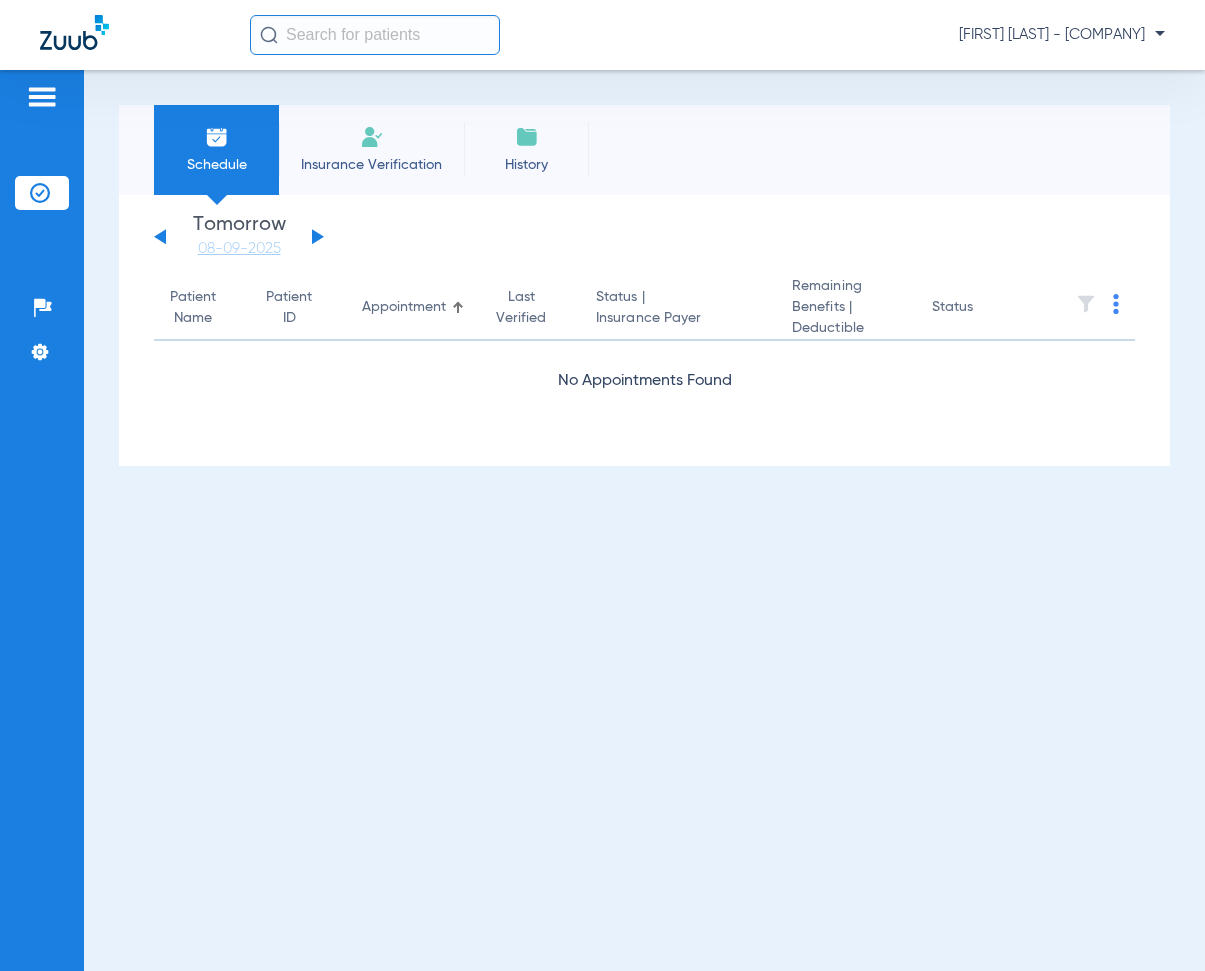 click 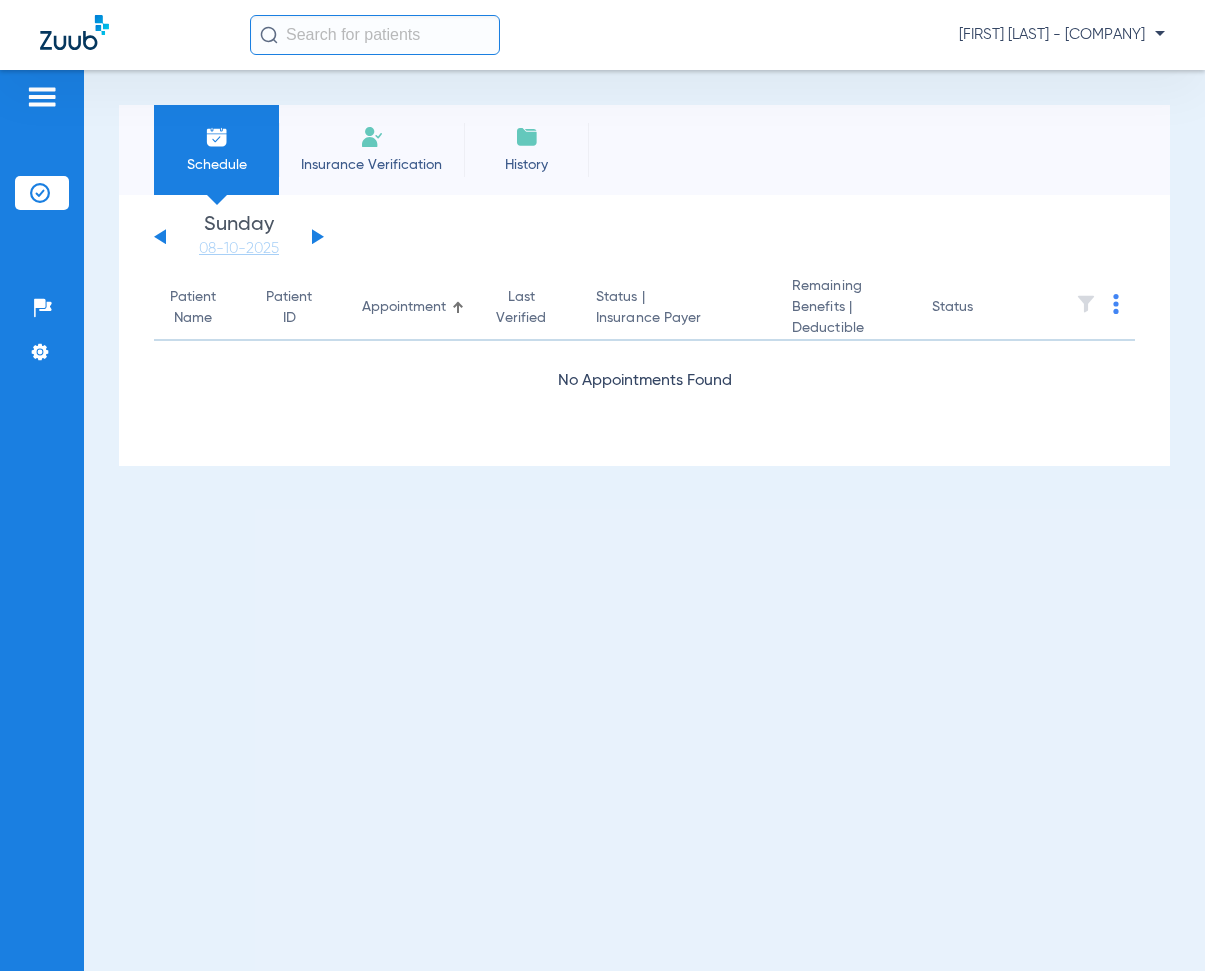 click 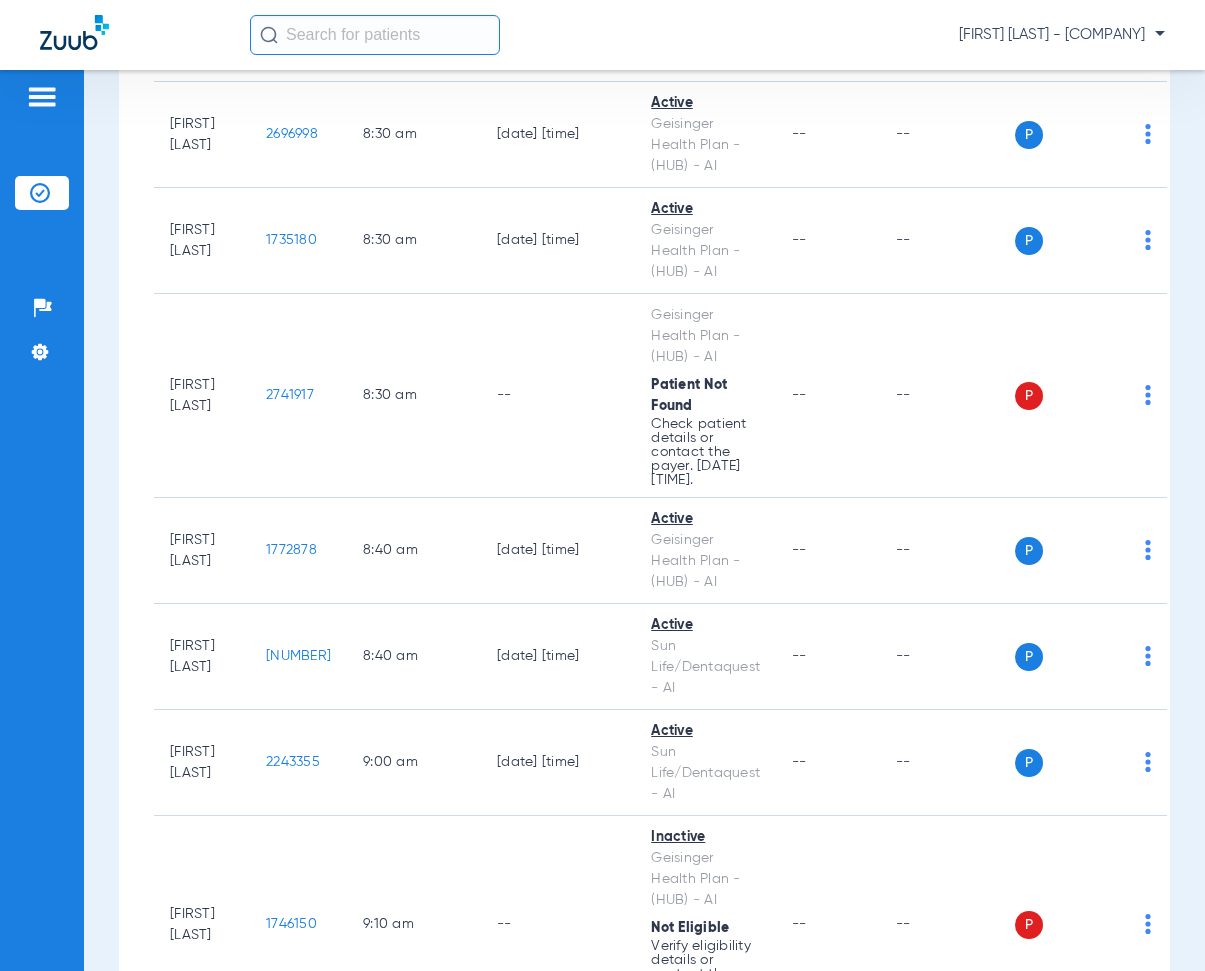 scroll, scrollTop: 700, scrollLeft: 0, axis: vertical 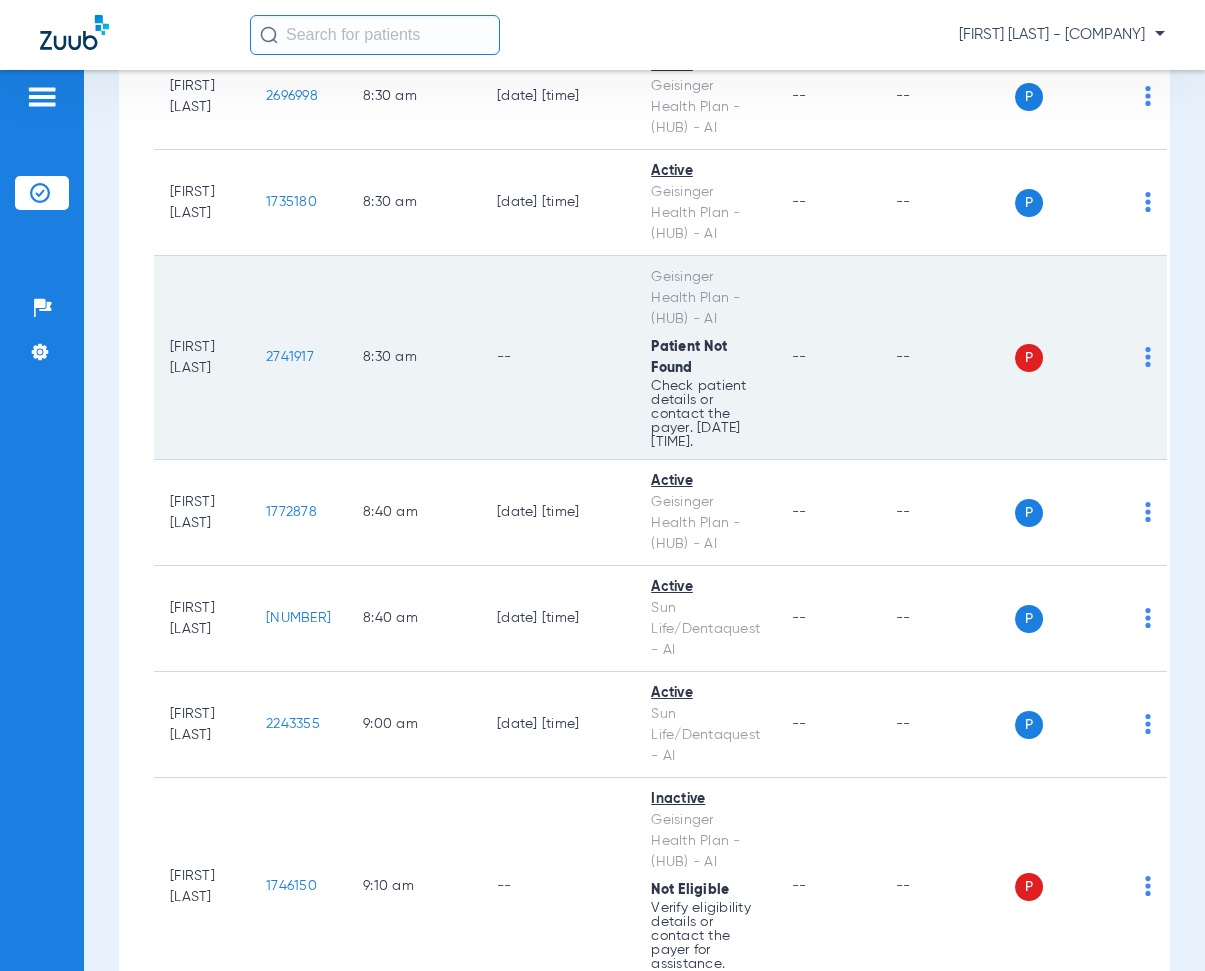 drag, startPoint x: 289, startPoint y: 356, endPoint x: 345, endPoint y: 360, distance: 56.142673 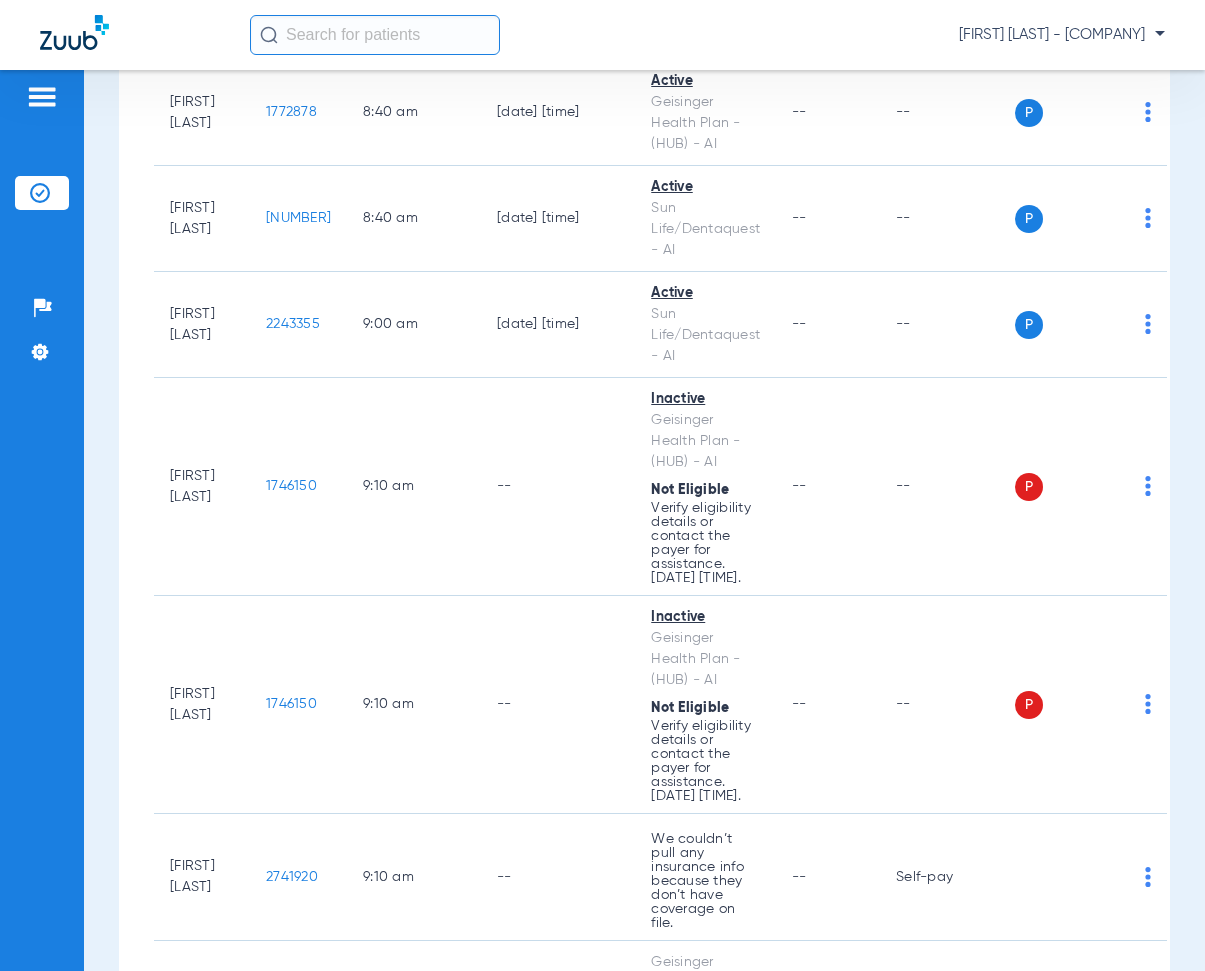 scroll, scrollTop: 1200, scrollLeft: 0, axis: vertical 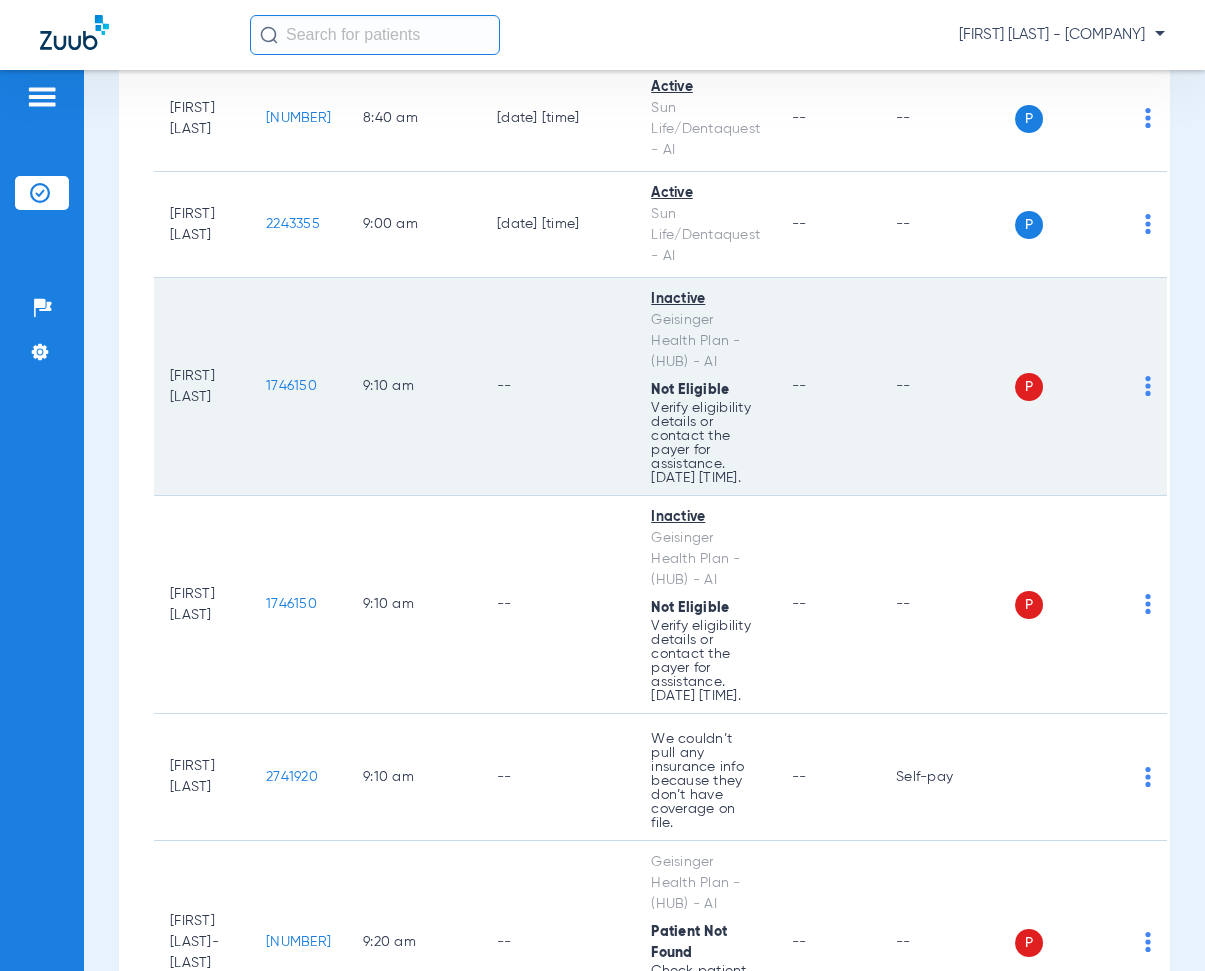 drag, startPoint x: 285, startPoint y: 391, endPoint x: 349, endPoint y: 405, distance: 65.51336 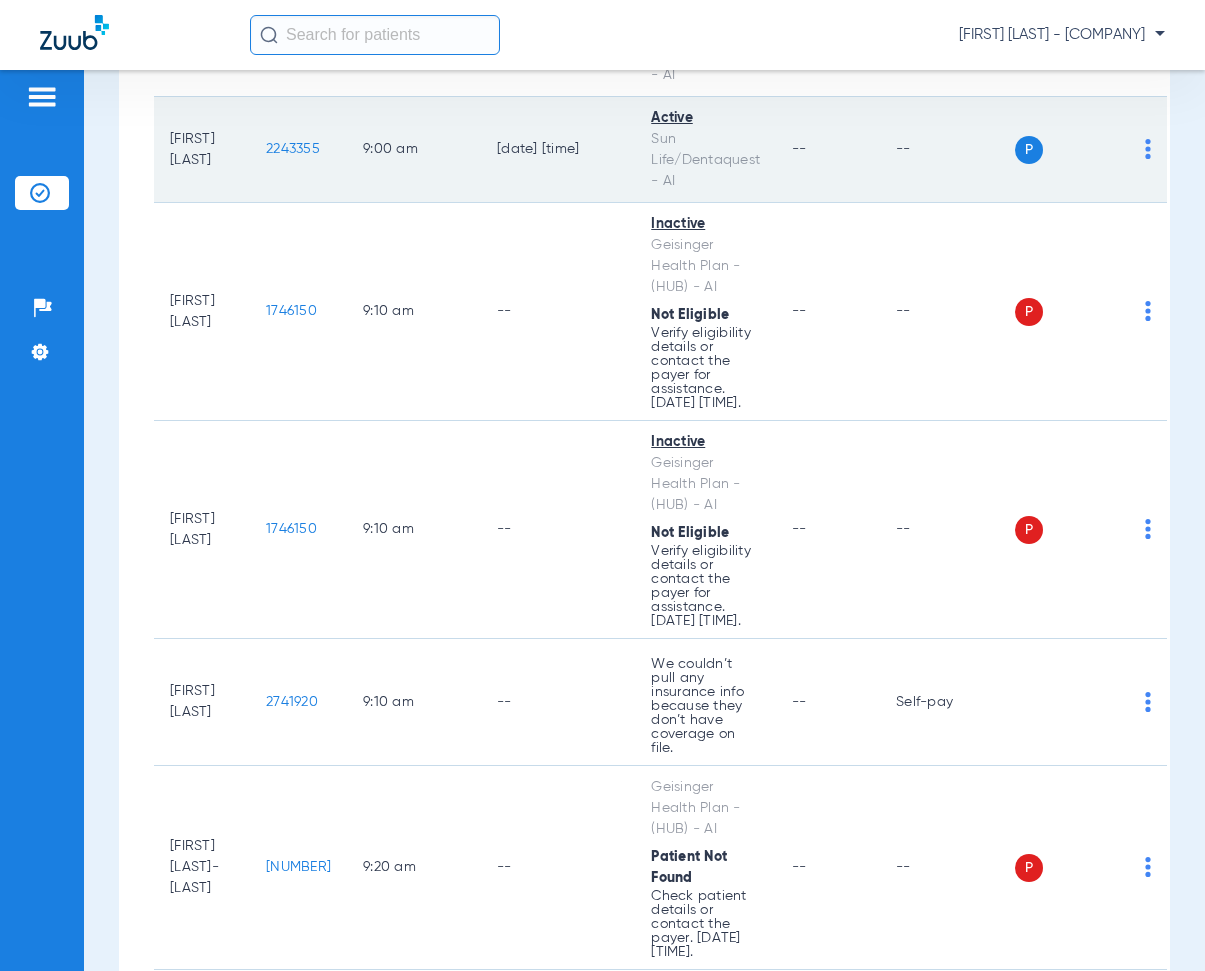 scroll, scrollTop: 1400, scrollLeft: 0, axis: vertical 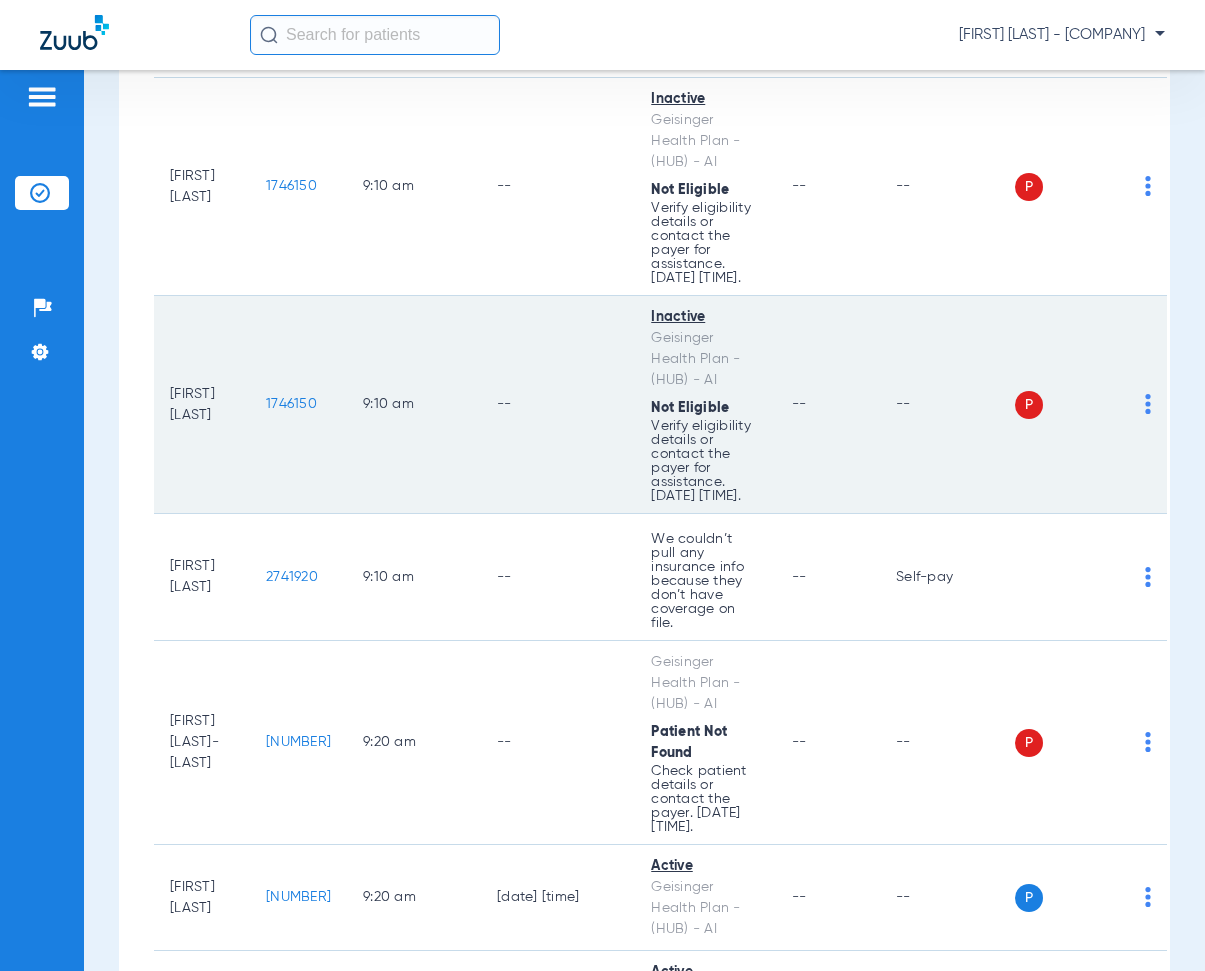 drag, startPoint x: 284, startPoint y: 420, endPoint x: 345, endPoint y: 435, distance: 62.817196 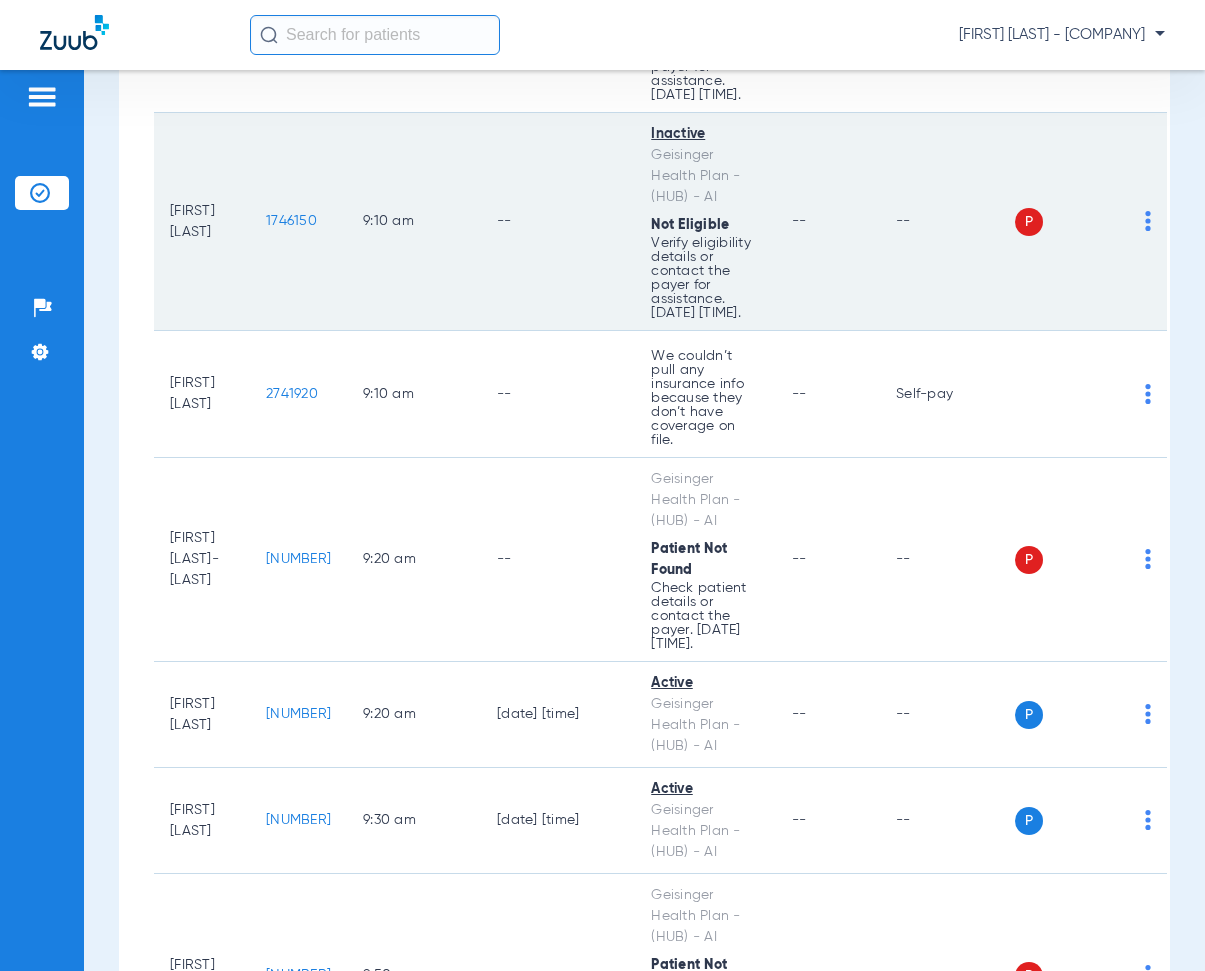 scroll, scrollTop: 1600, scrollLeft: 0, axis: vertical 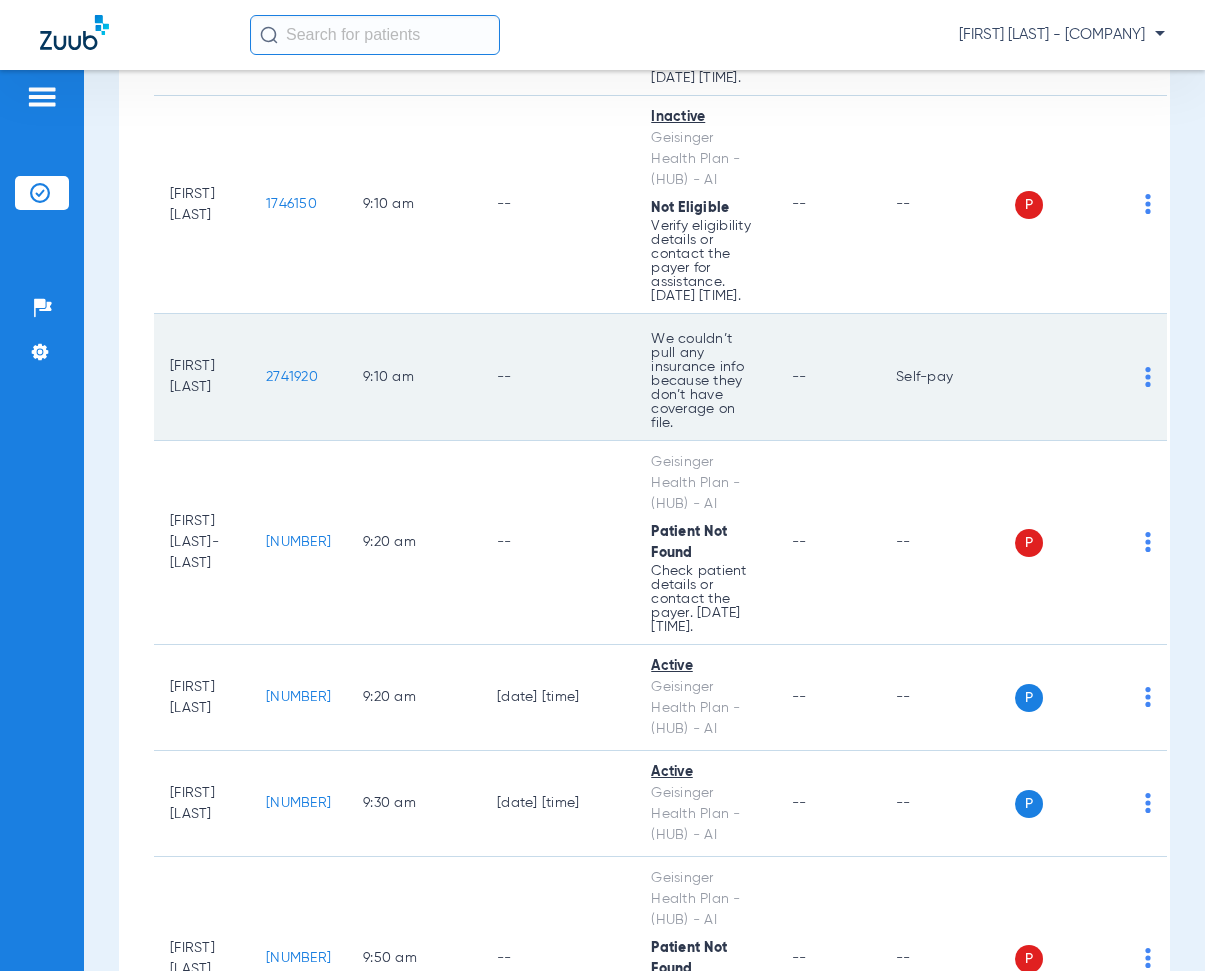 drag, startPoint x: 281, startPoint y: 395, endPoint x: 348, endPoint y: 408, distance: 68.24954 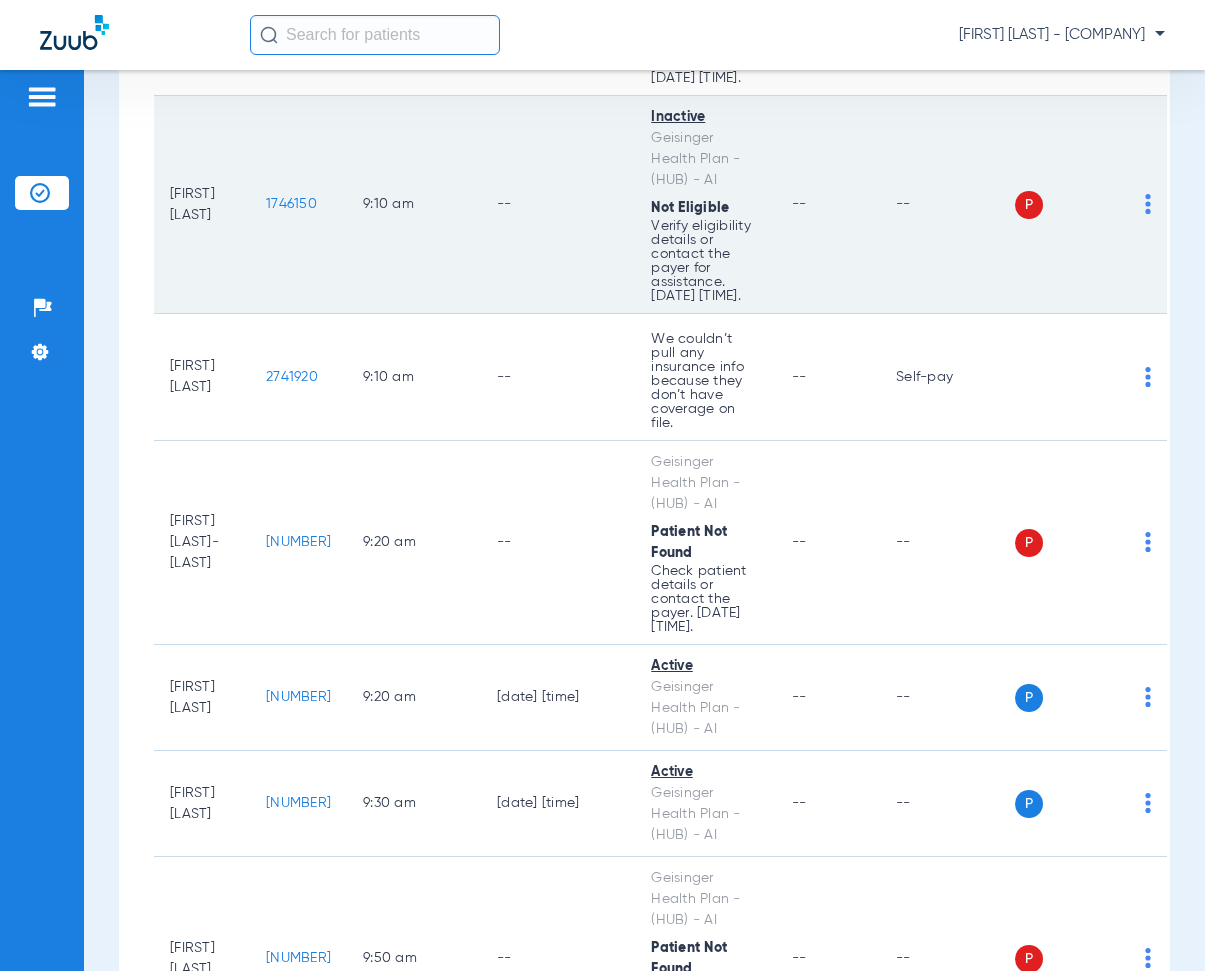 click on "9:10 AM" 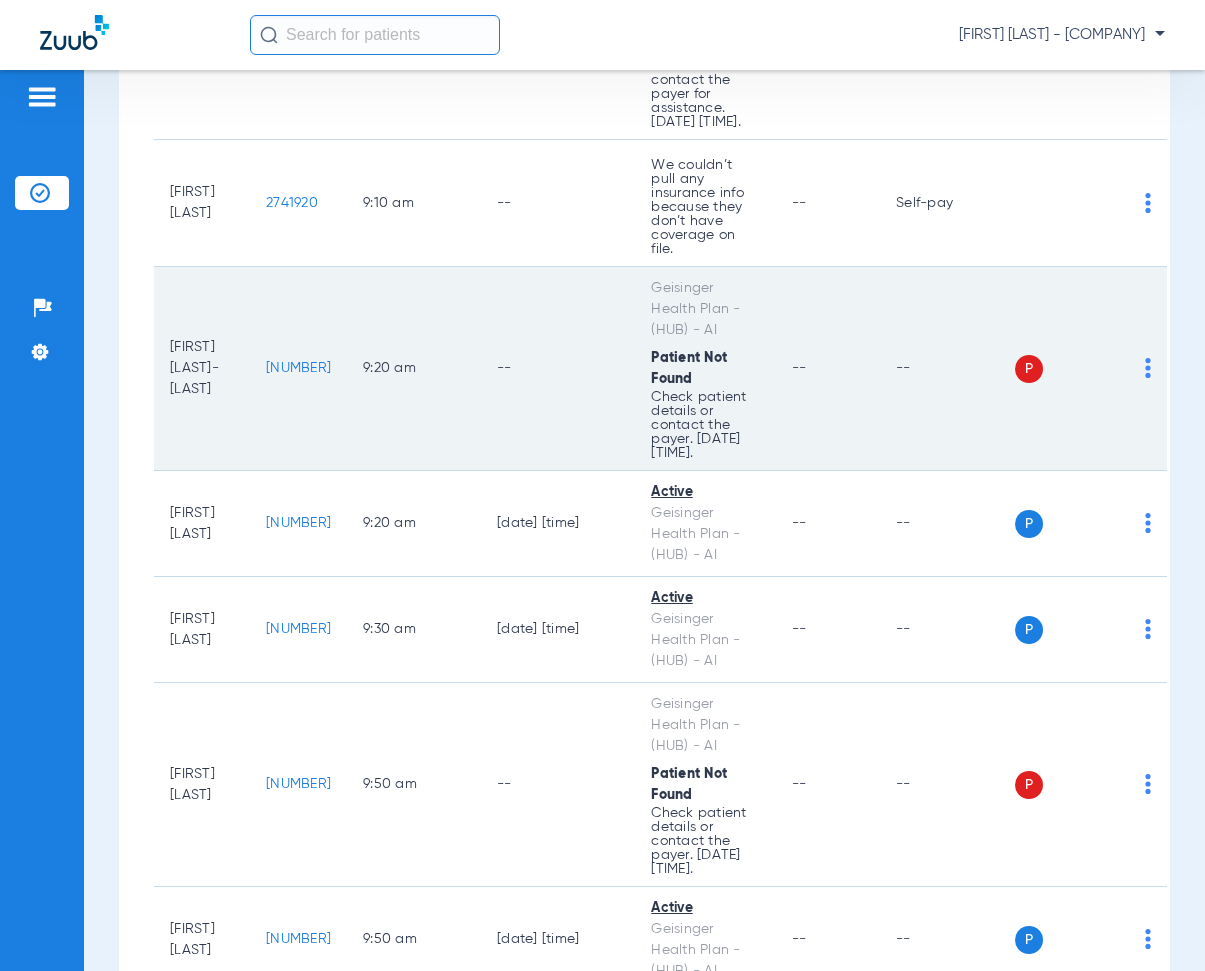 scroll, scrollTop: 1800, scrollLeft: 0, axis: vertical 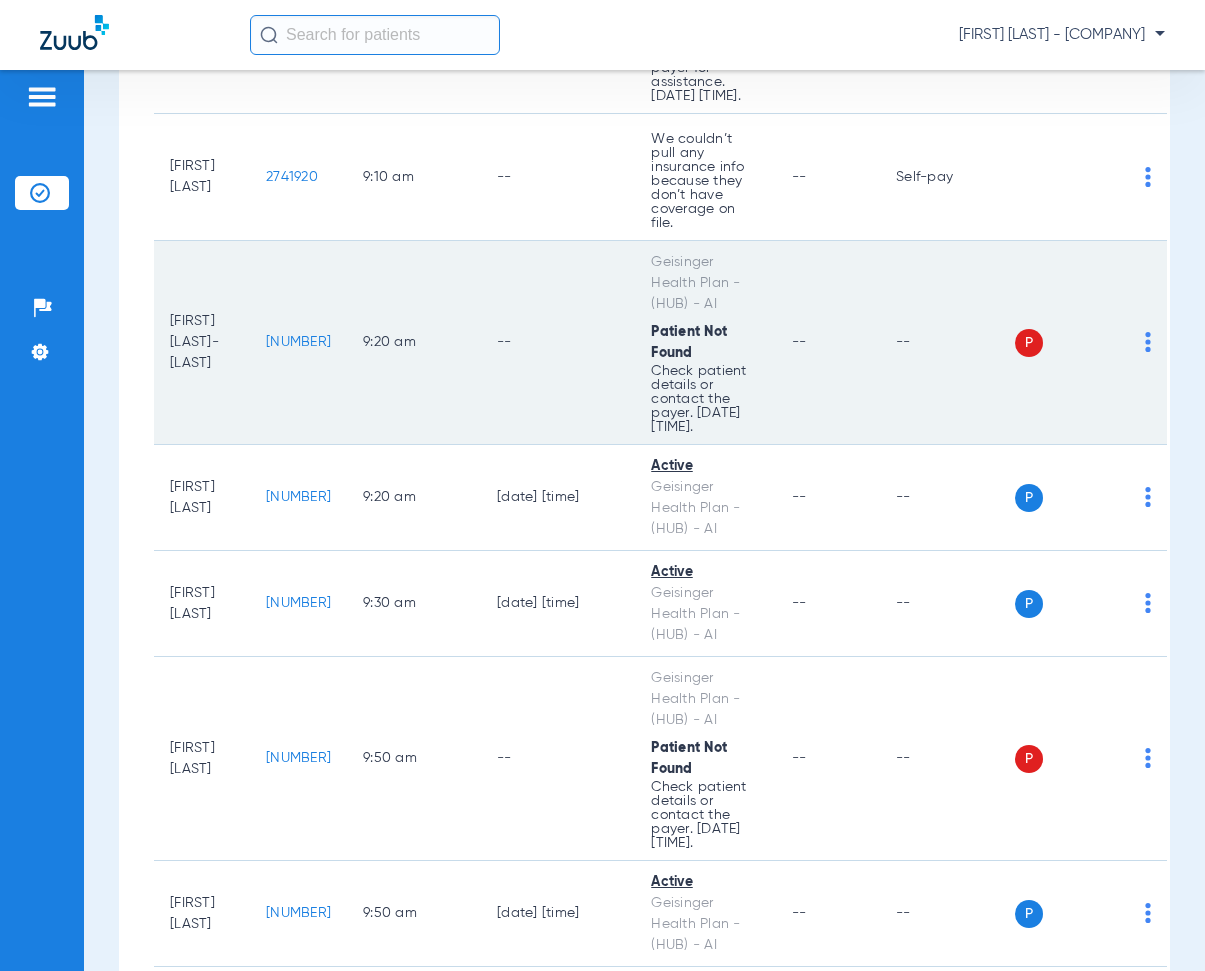 drag, startPoint x: 289, startPoint y: 360, endPoint x: 350, endPoint y: 366, distance: 61.294373 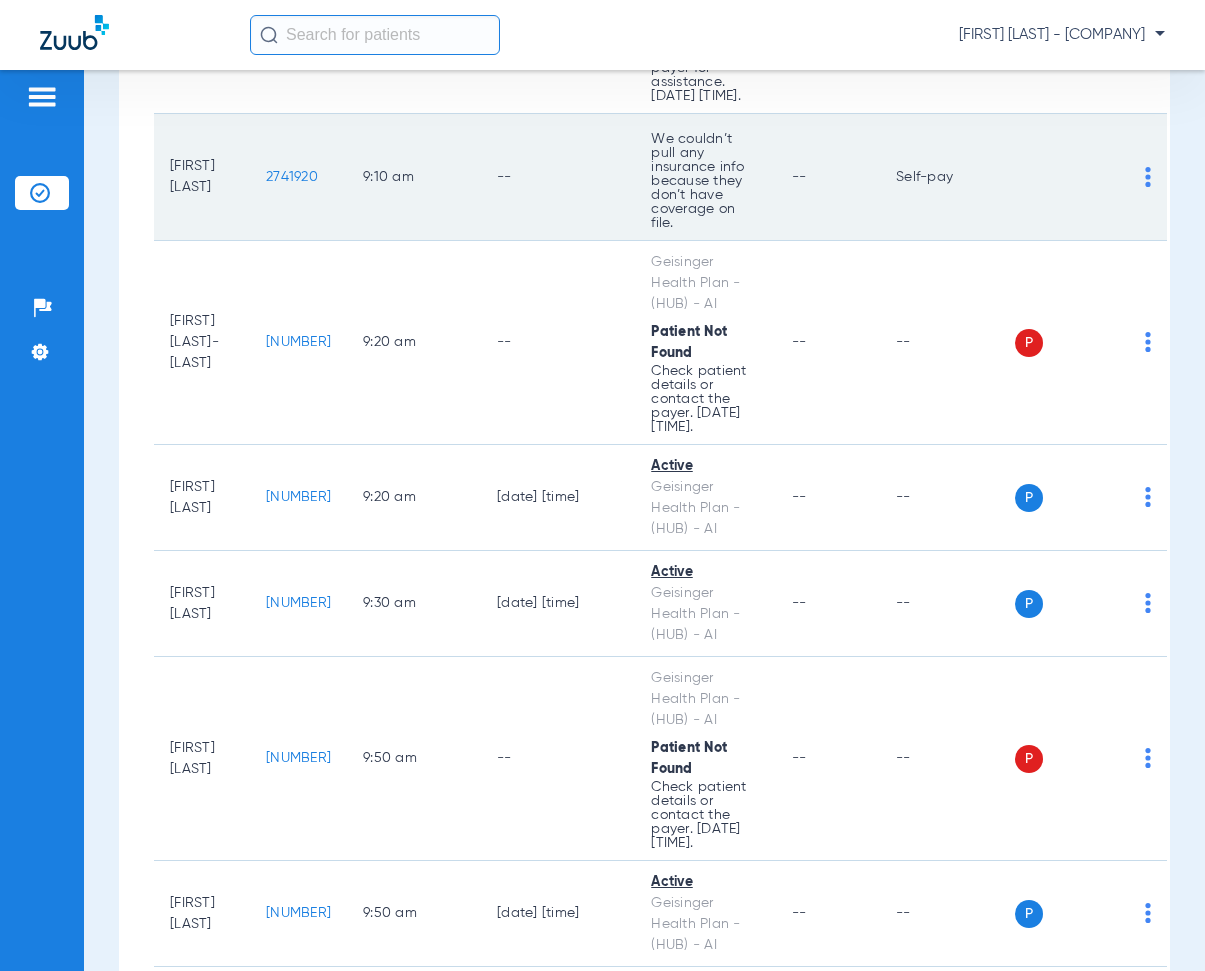 click on "--" 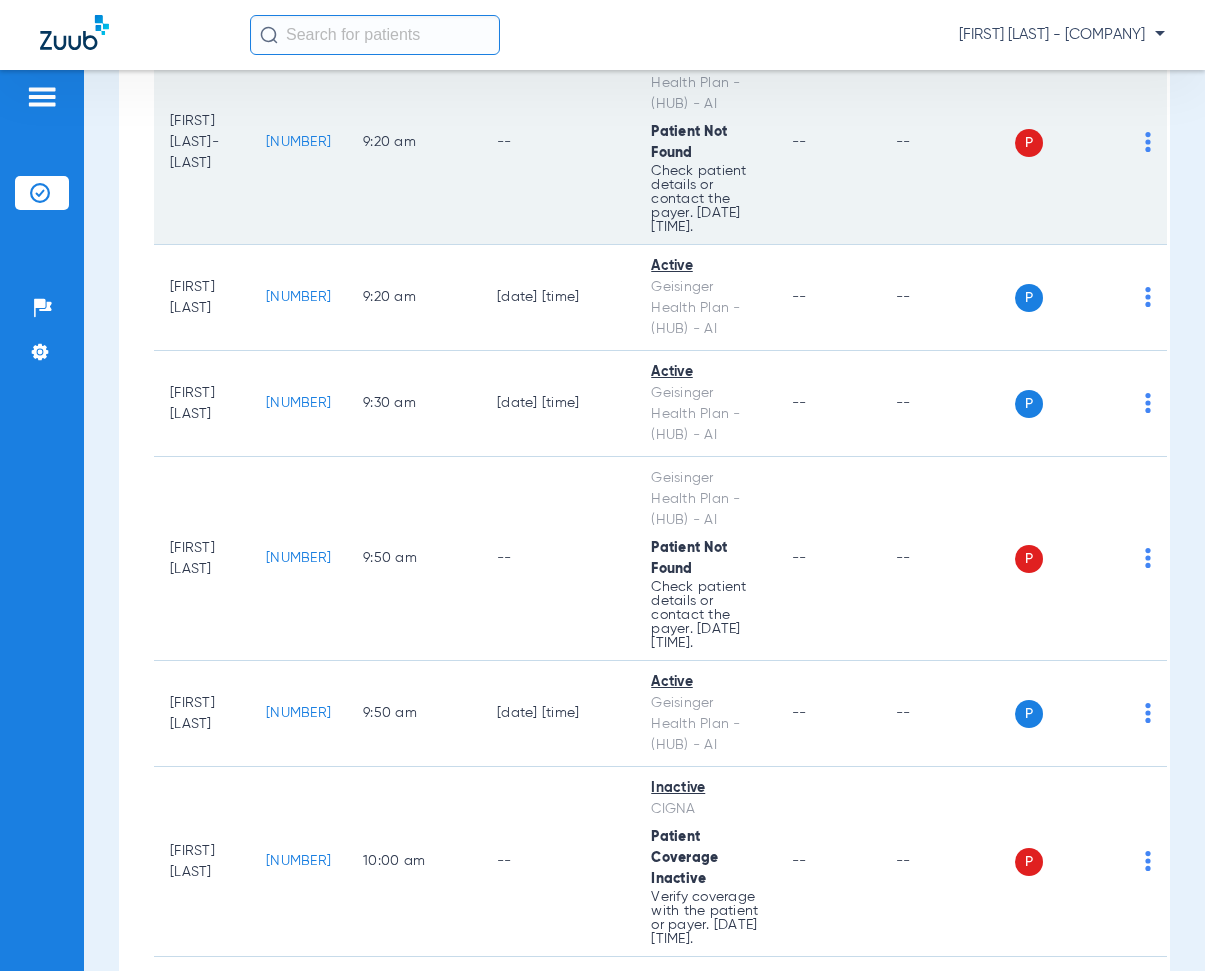 scroll, scrollTop: 2100, scrollLeft: 0, axis: vertical 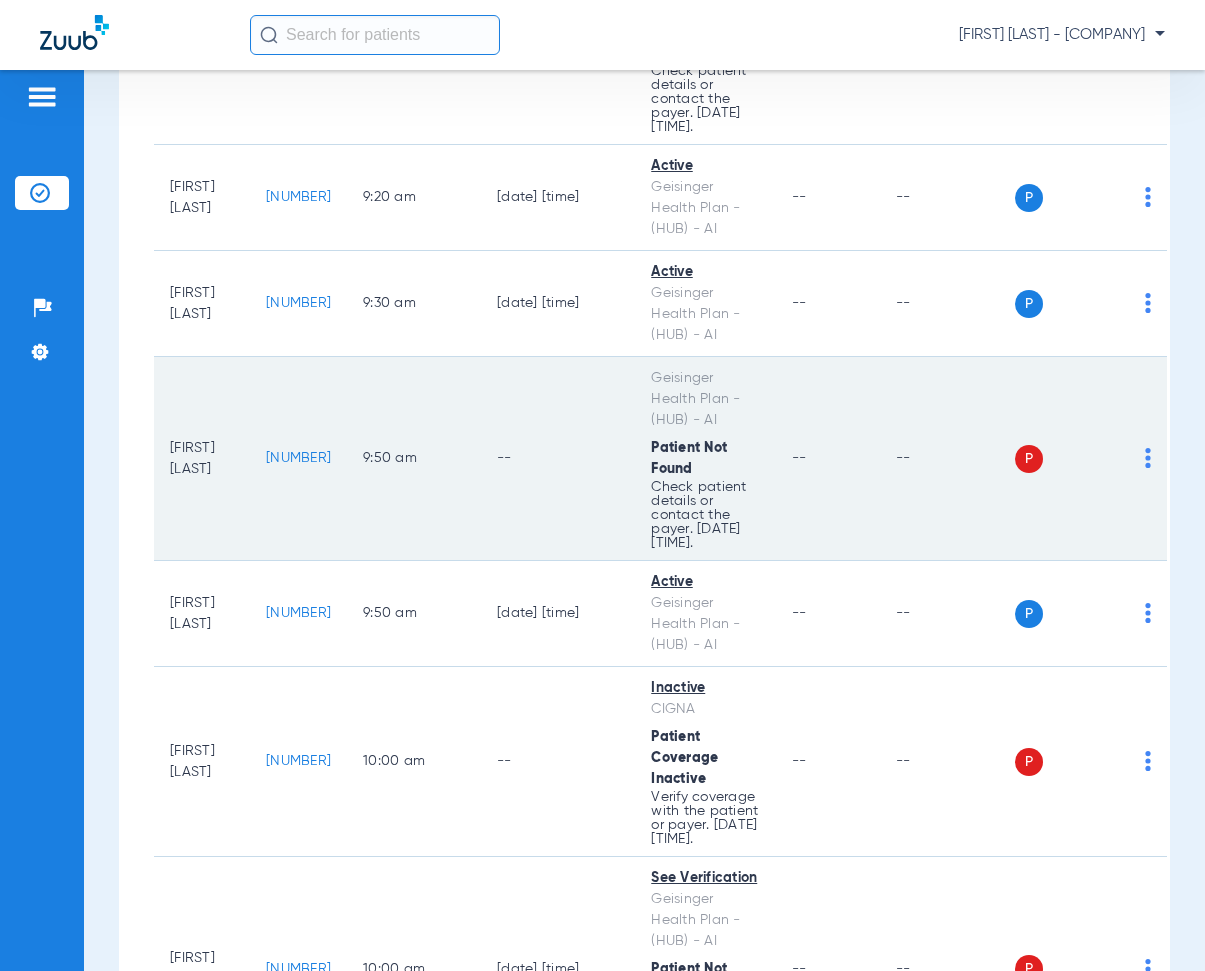 drag, startPoint x: 285, startPoint y: 473, endPoint x: 347, endPoint y: 476, distance: 62.072536 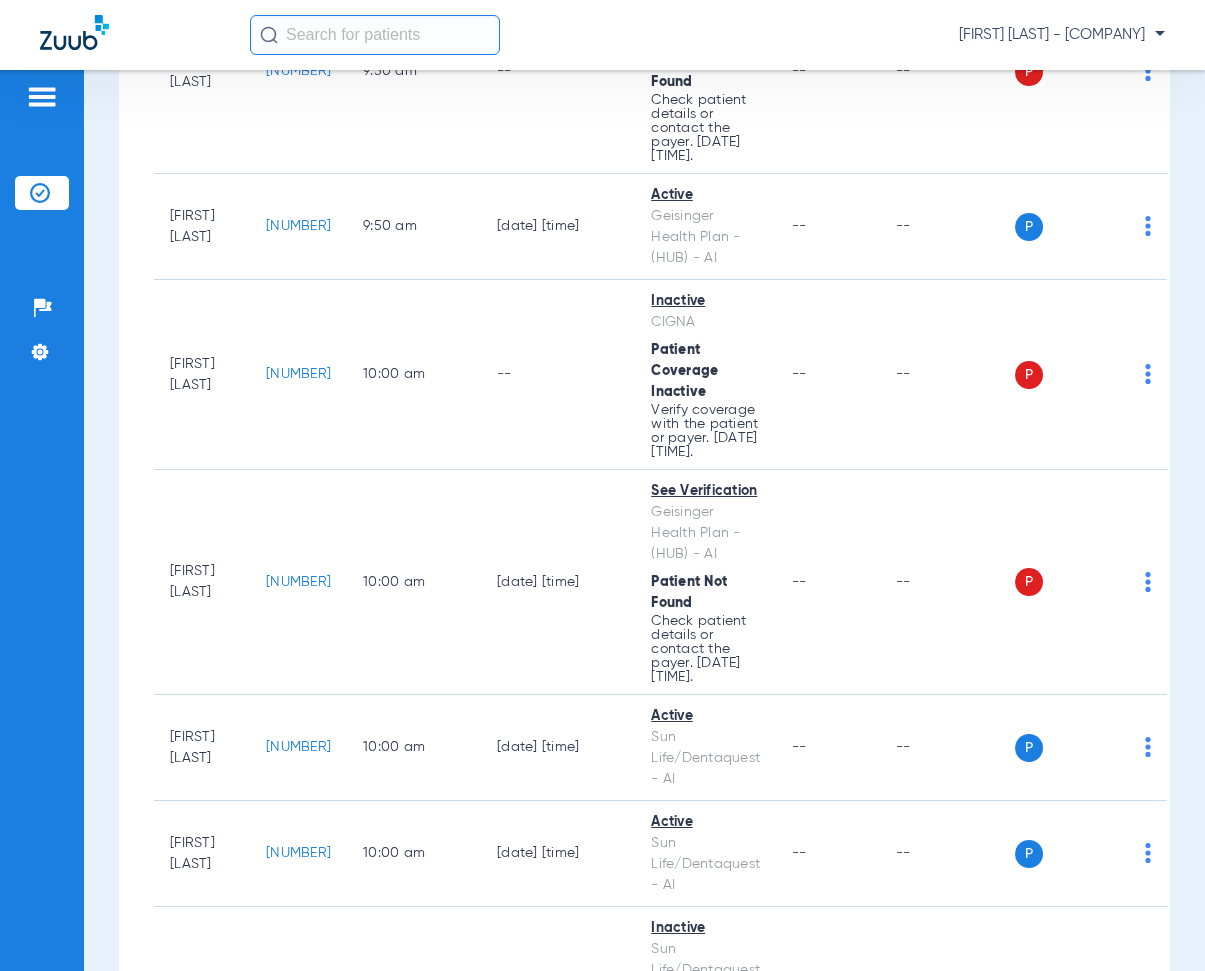 scroll, scrollTop: 2500, scrollLeft: 0, axis: vertical 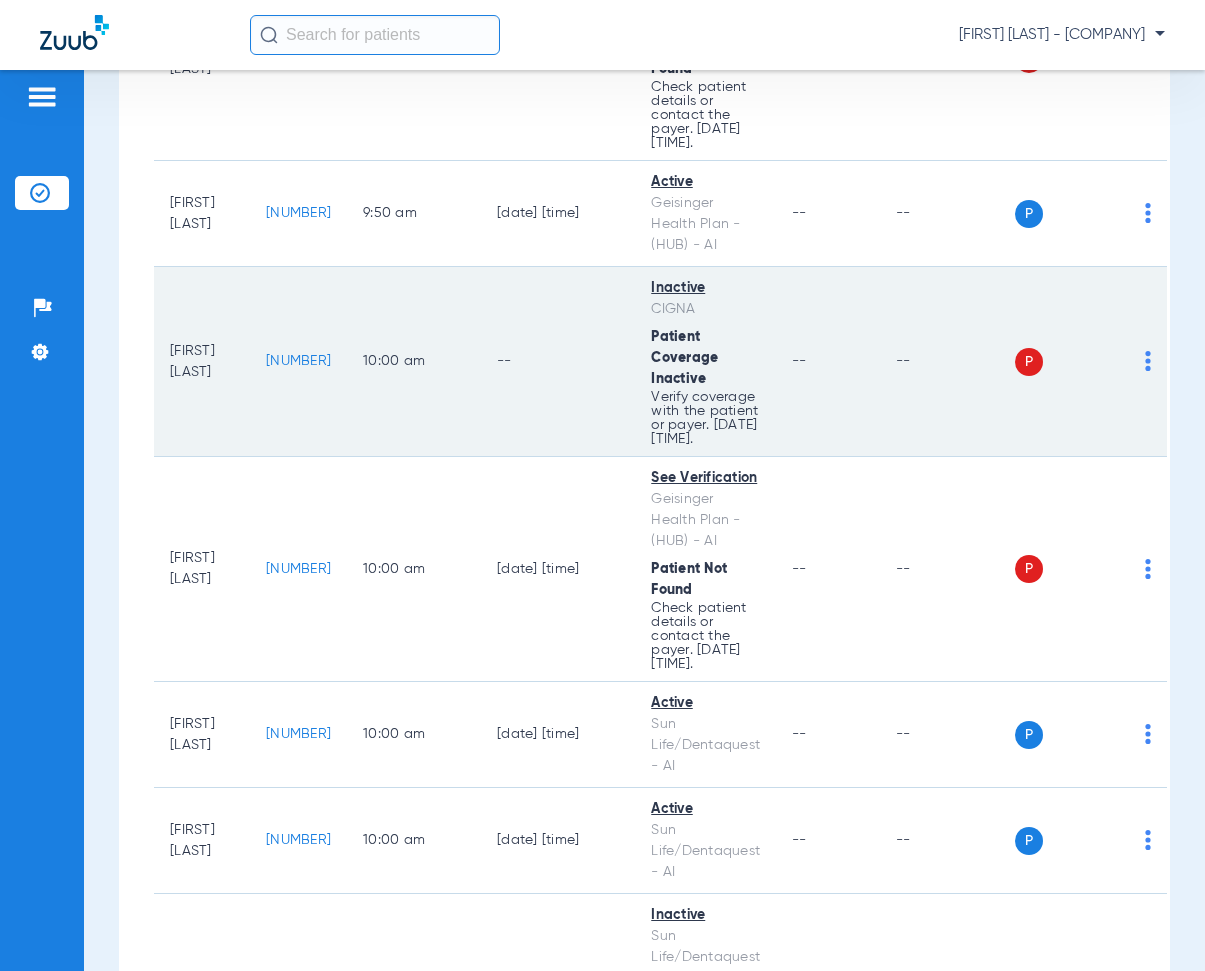 drag, startPoint x: 286, startPoint y: 384, endPoint x: 377, endPoint y: 389, distance: 91.13726 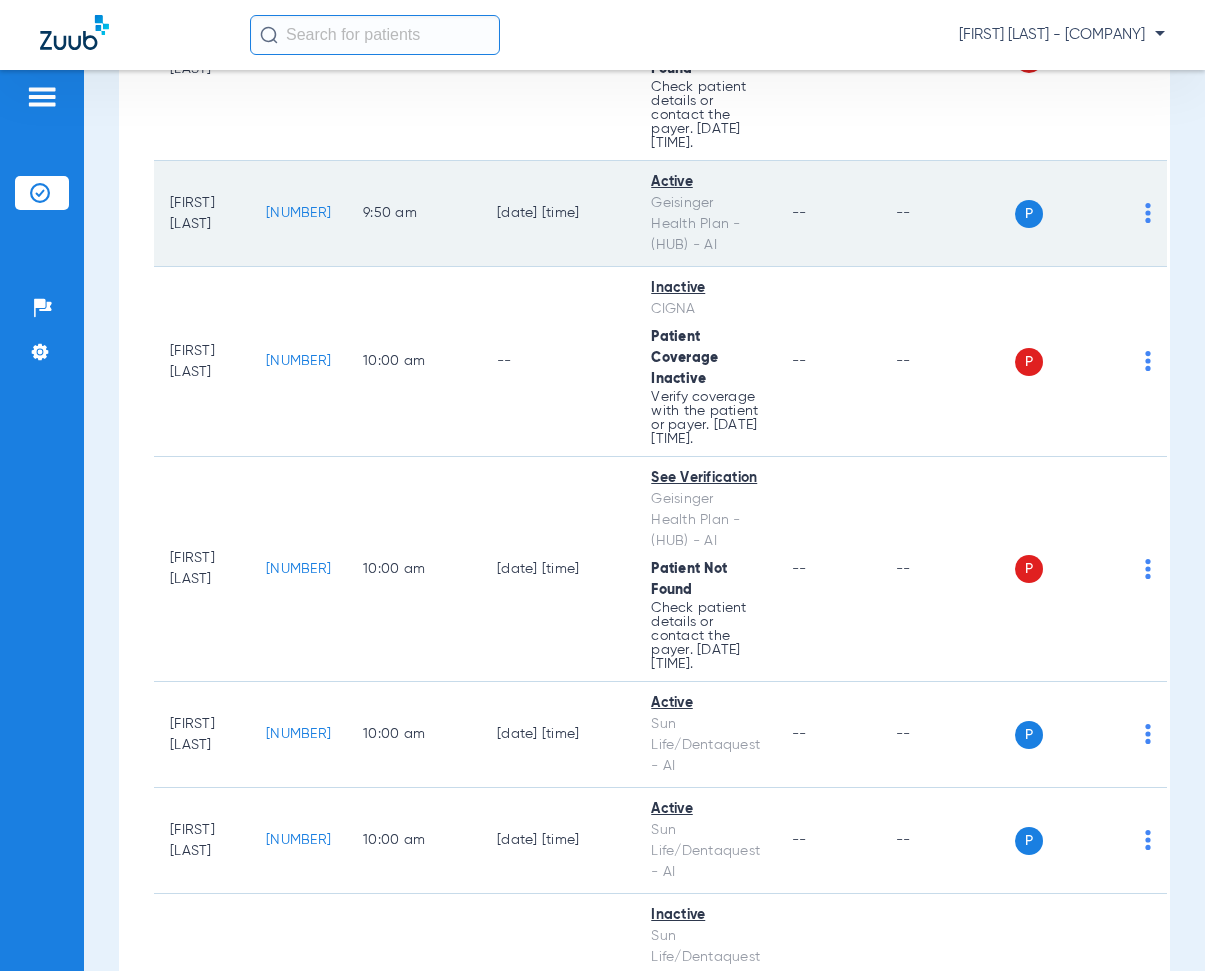 click on "9:50 AM" 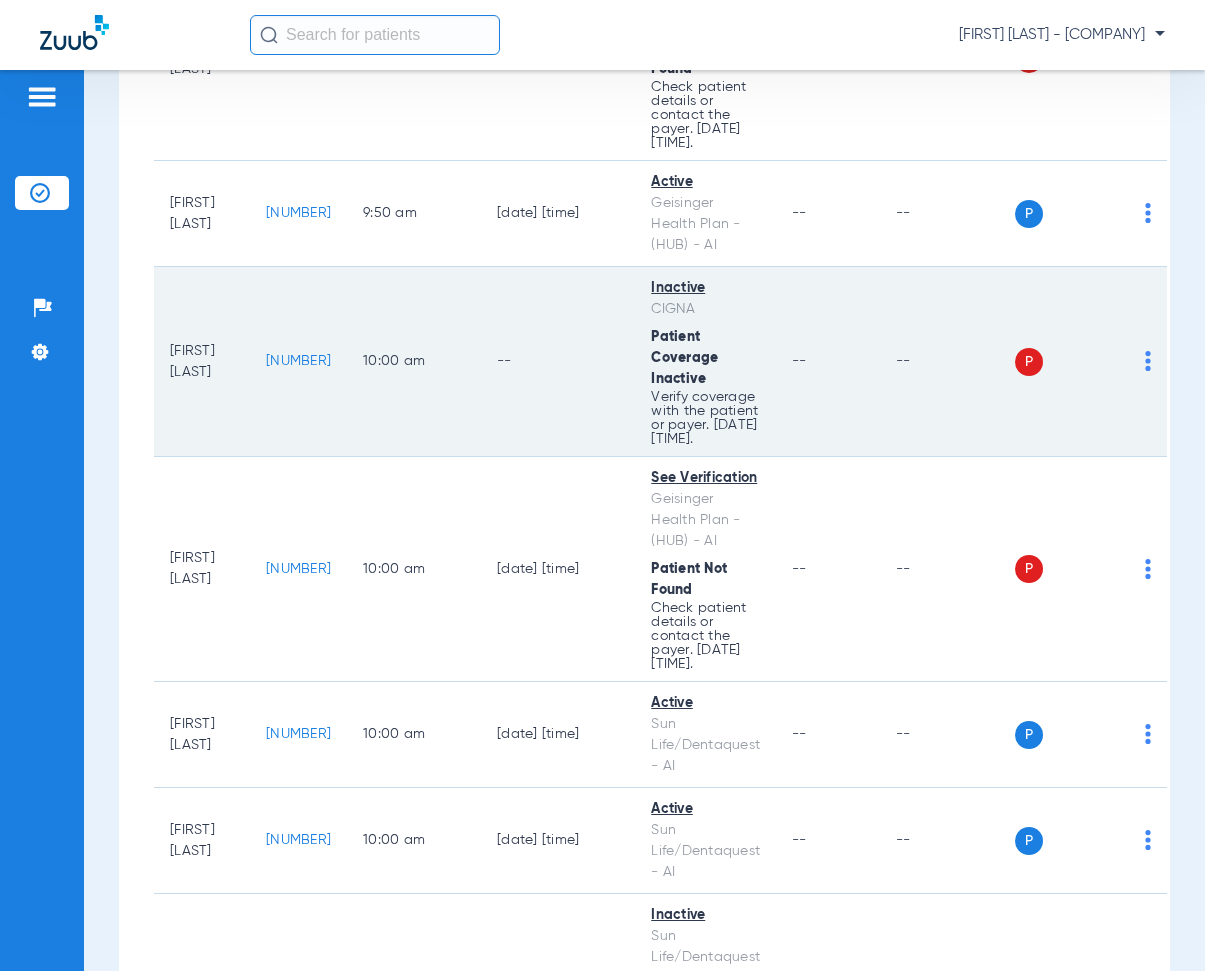 drag, startPoint x: 287, startPoint y: 378, endPoint x: 347, endPoint y: 391, distance: 61.39218 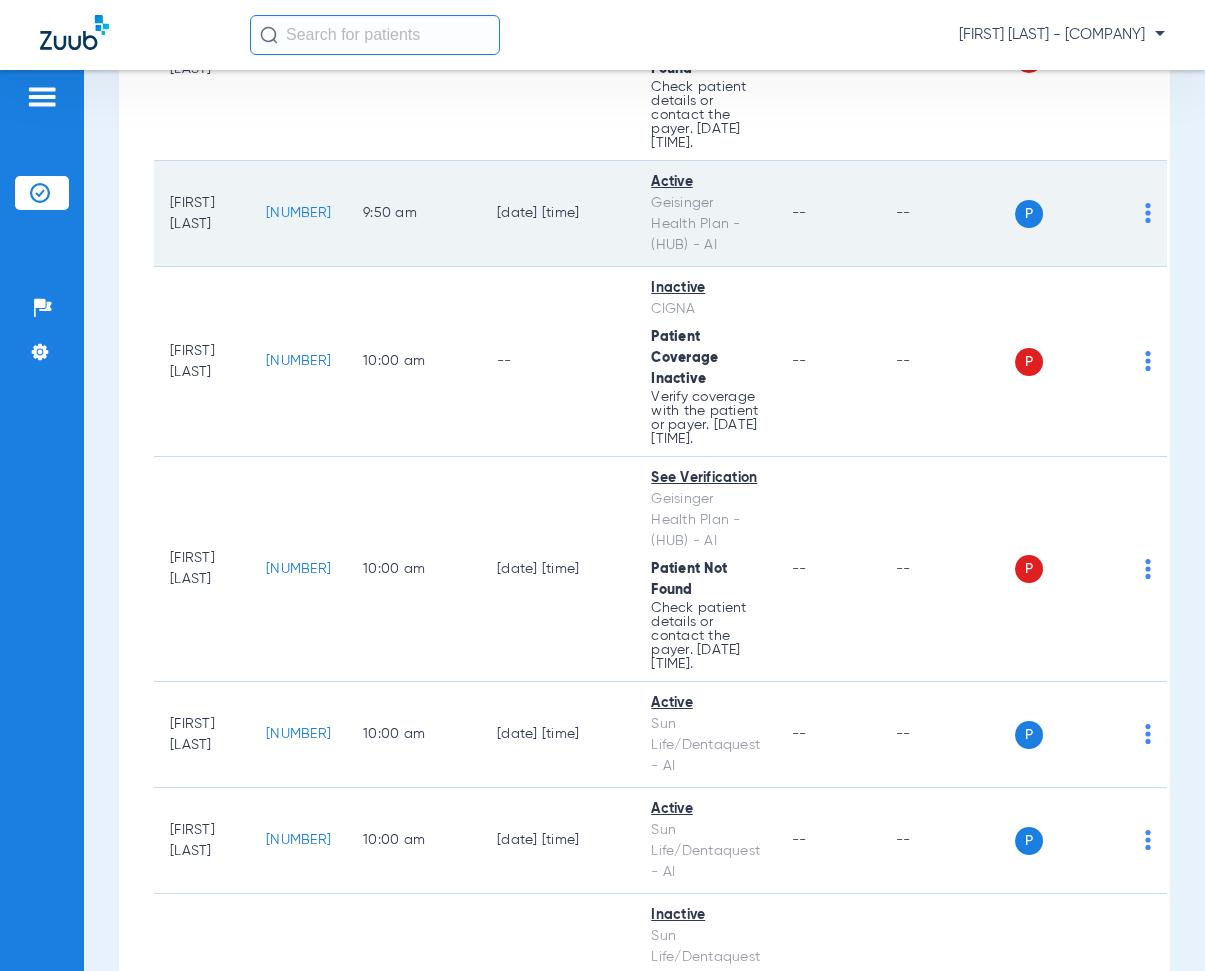click on "[DATE] [TIME]" 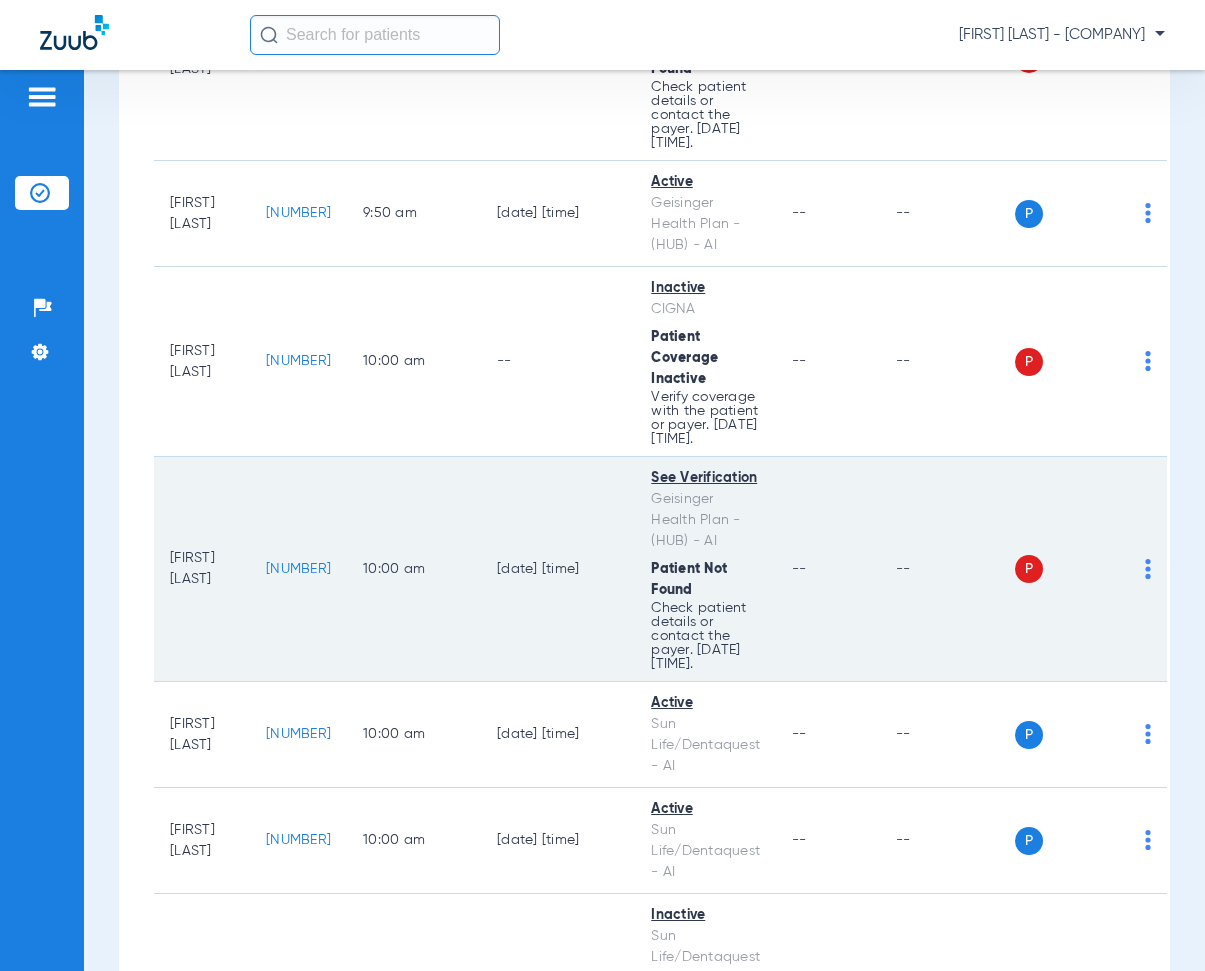 drag, startPoint x: 285, startPoint y: 597, endPoint x: 355, endPoint y: 601, distance: 70.11419 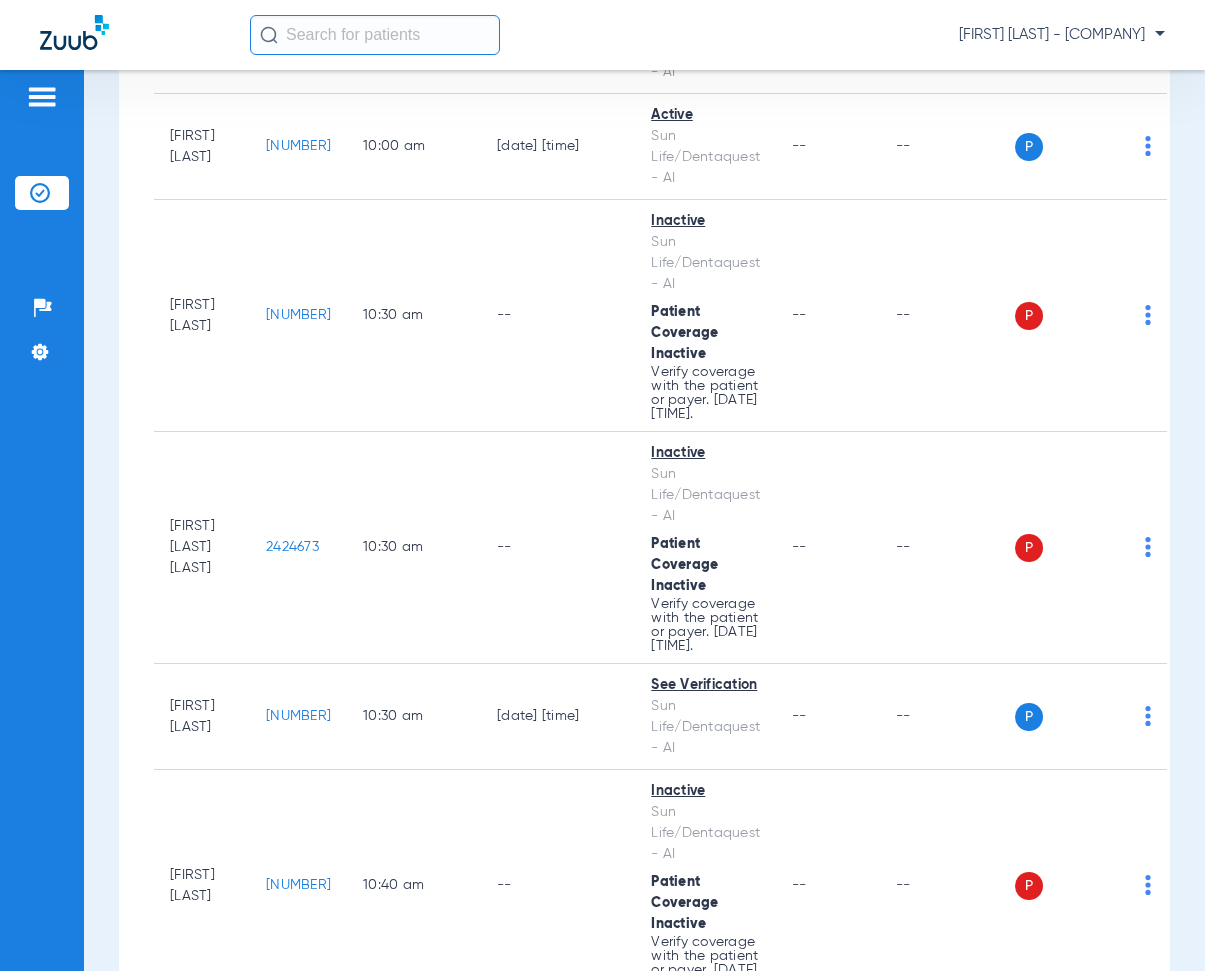 scroll, scrollTop: 3200, scrollLeft: 0, axis: vertical 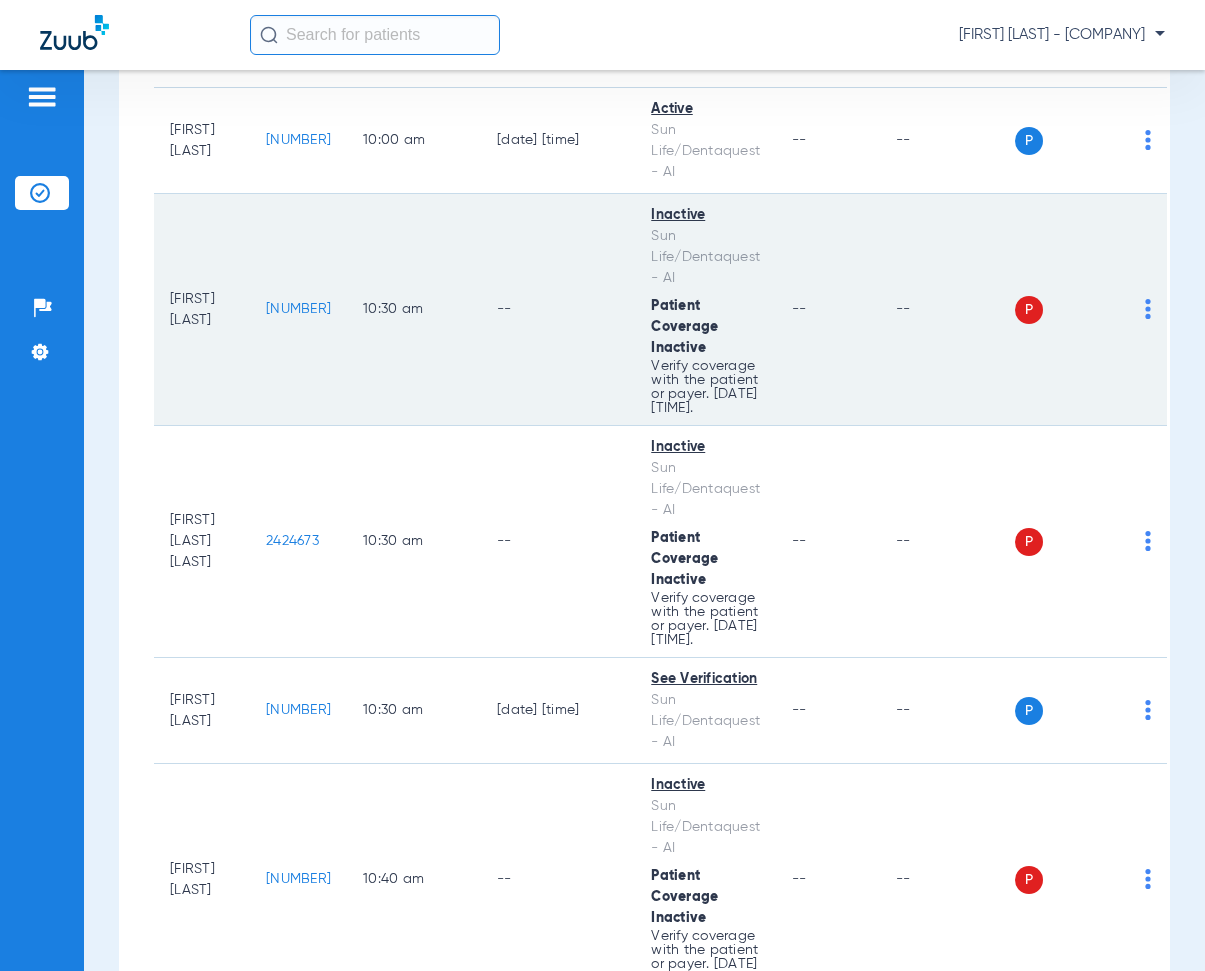drag, startPoint x: 285, startPoint y: 341, endPoint x: 344, endPoint y: 352, distance: 60.016663 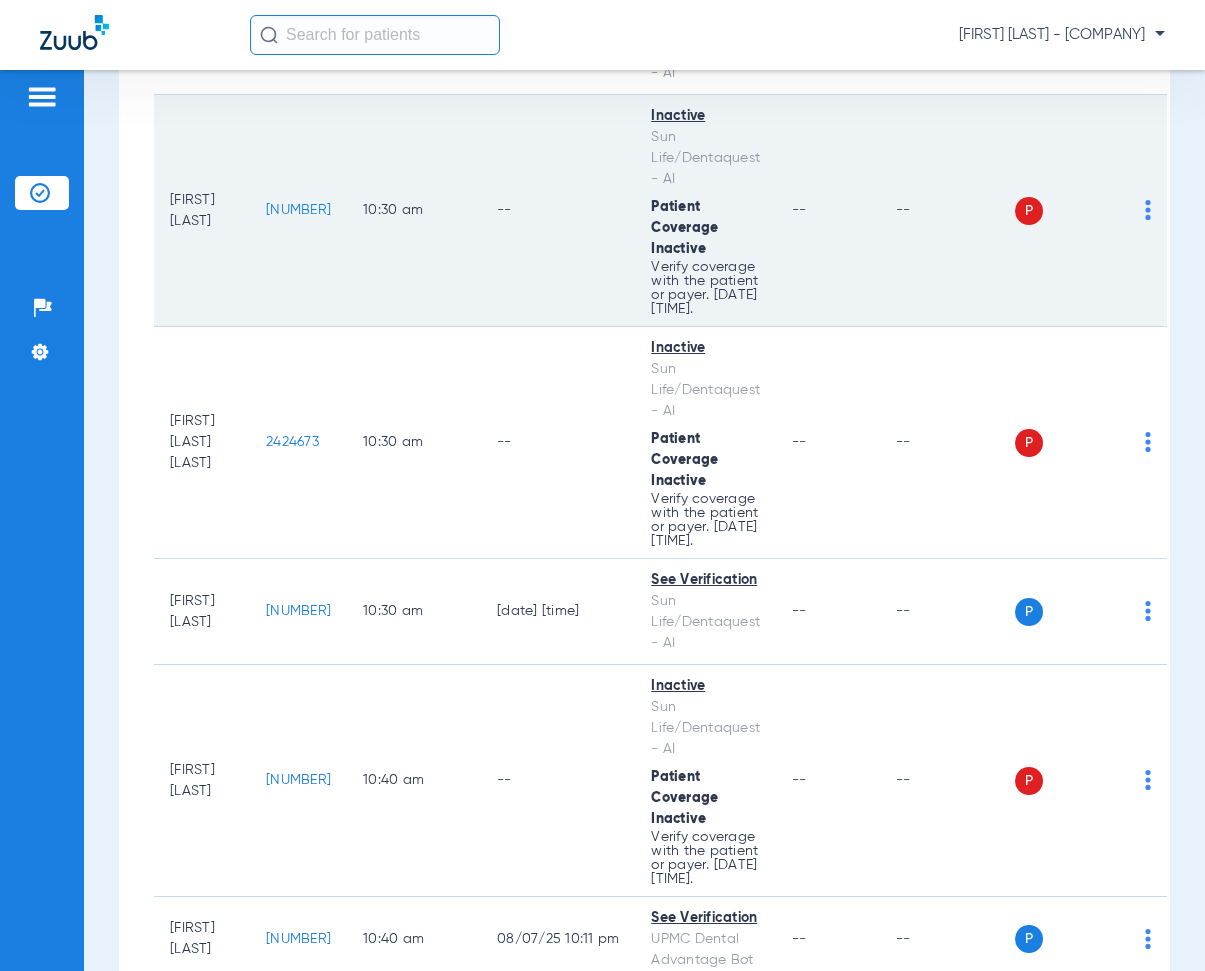 scroll, scrollTop: 3300, scrollLeft: 0, axis: vertical 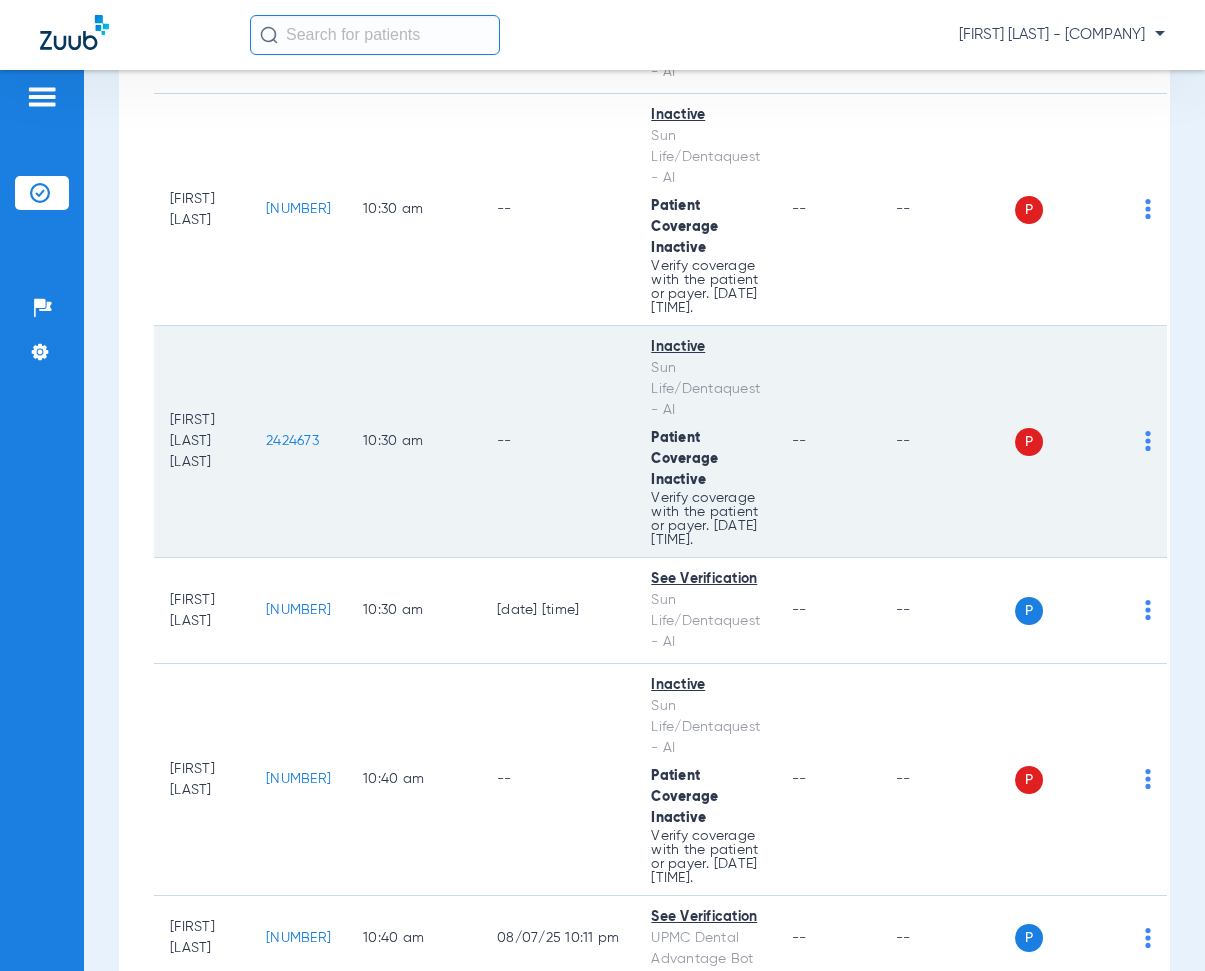 drag, startPoint x: 285, startPoint y: 494, endPoint x: 343, endPoint y: 505, distance: 59.03389 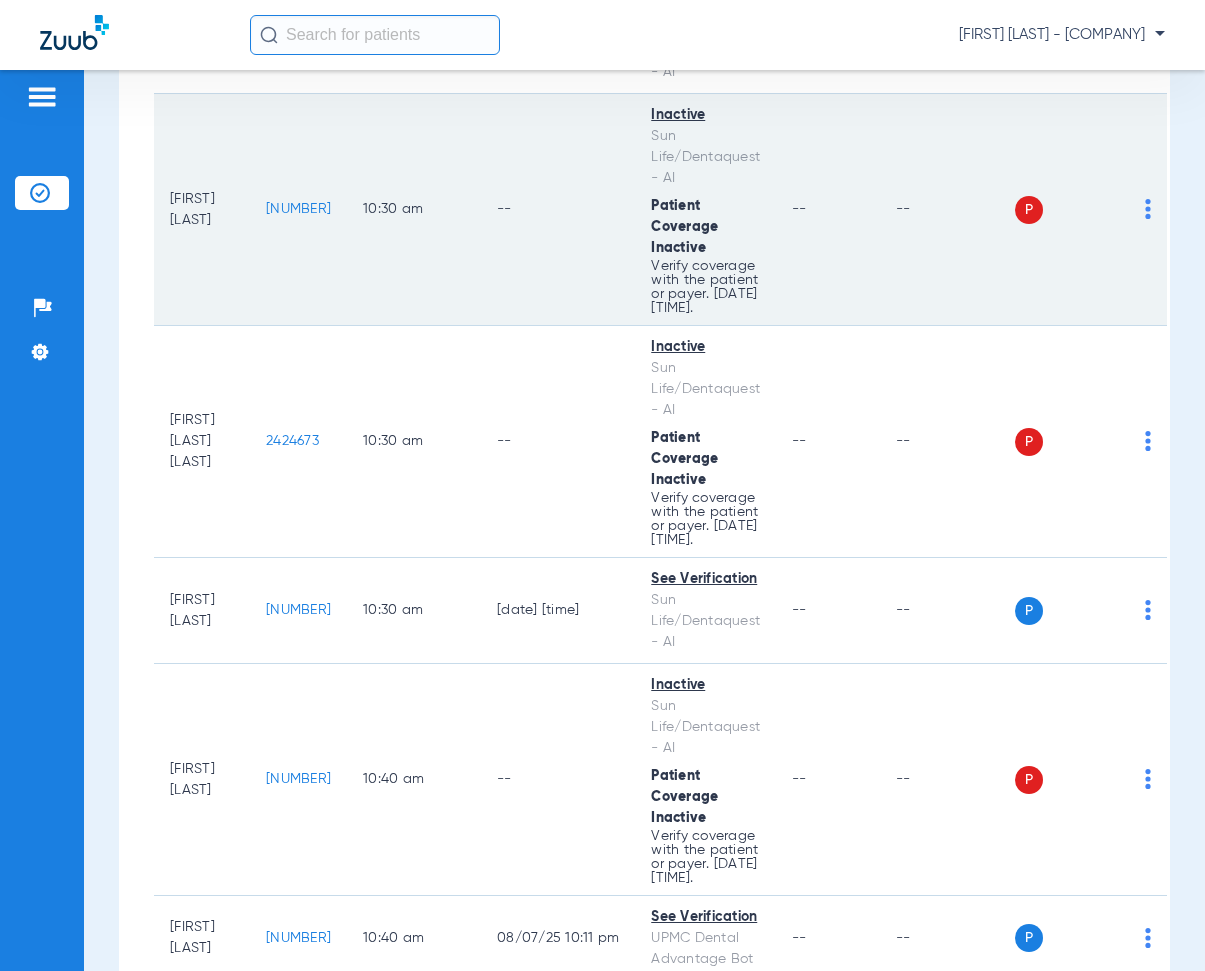 click on "10:30 AM" 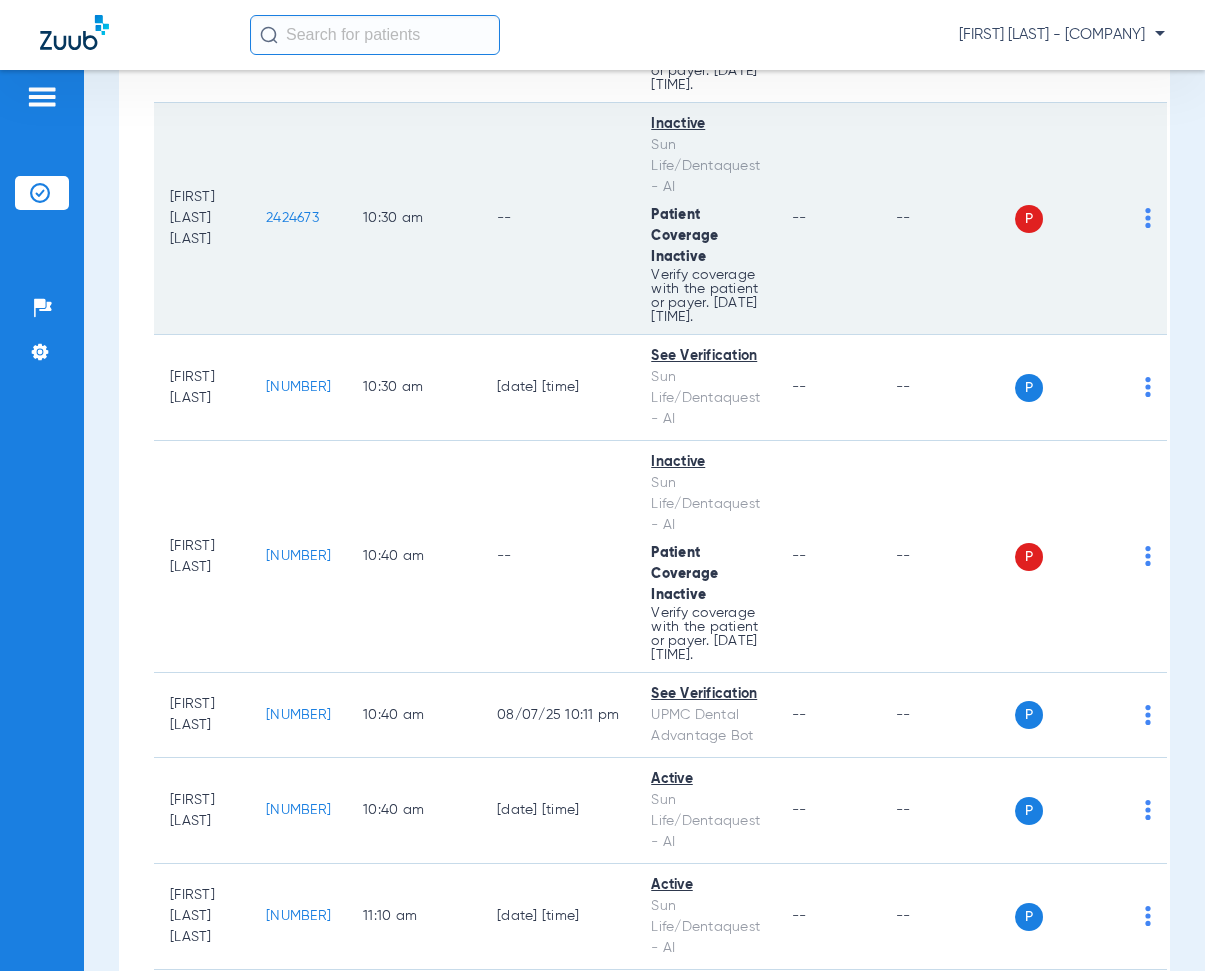 scroll, scrollTop: 3600, scrollLeft: 0, axis: vertical 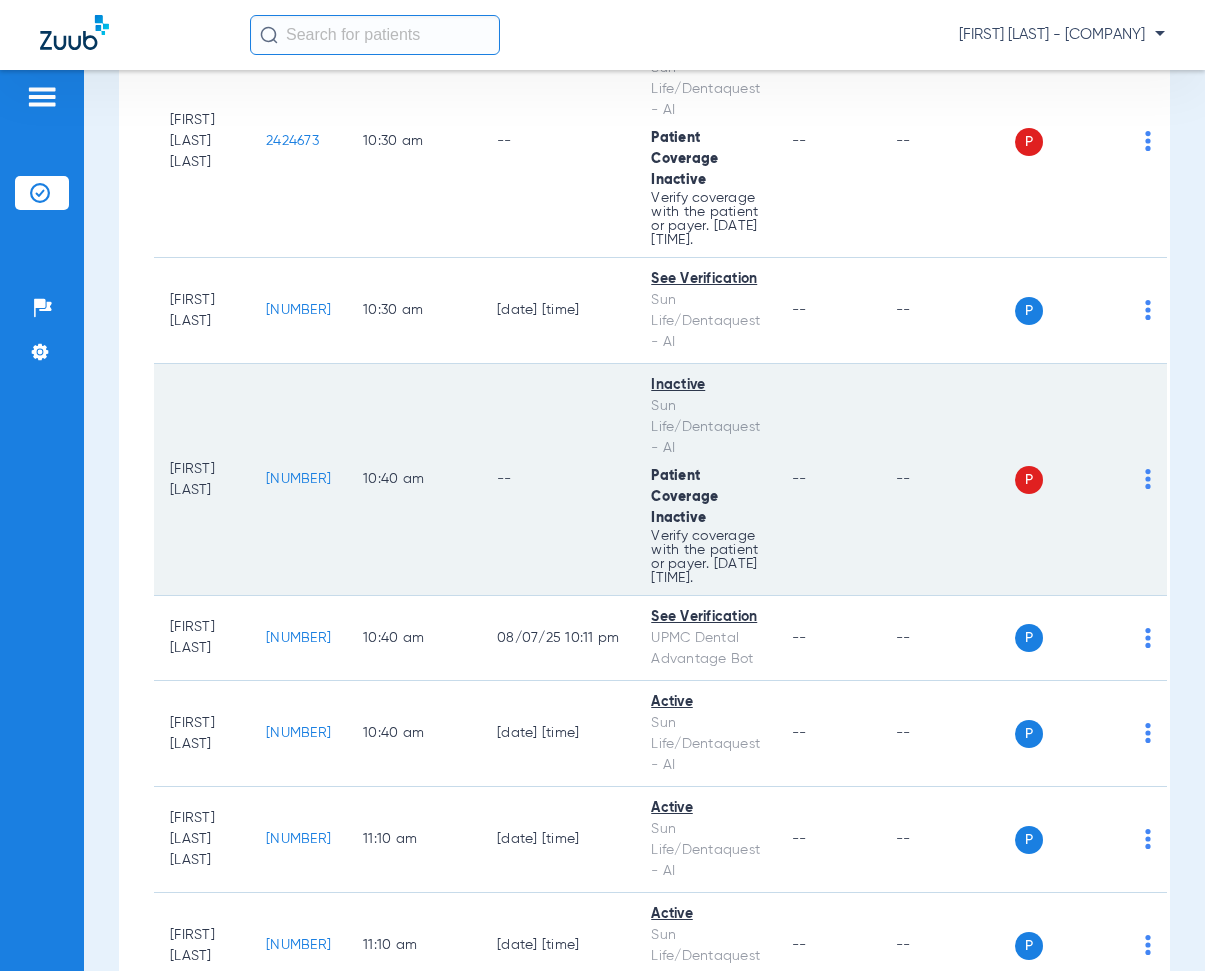 drag, startPoint x: 279, startPoint y: 541, endPoint x: 354, endPoint y: 550, distance: 75.53807 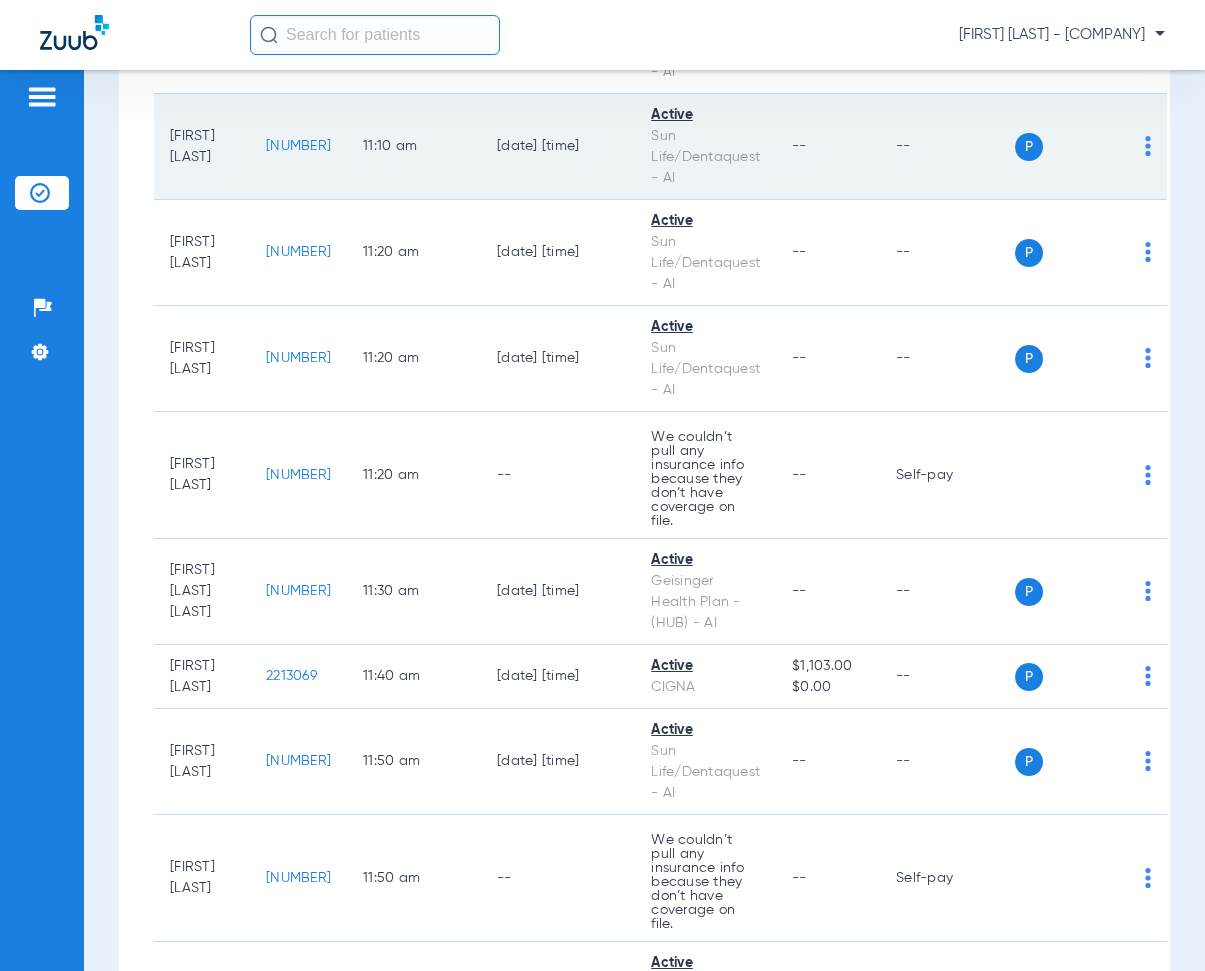 scroll, scrollTop: 4400, scrollLeft: 0, axis: vertical 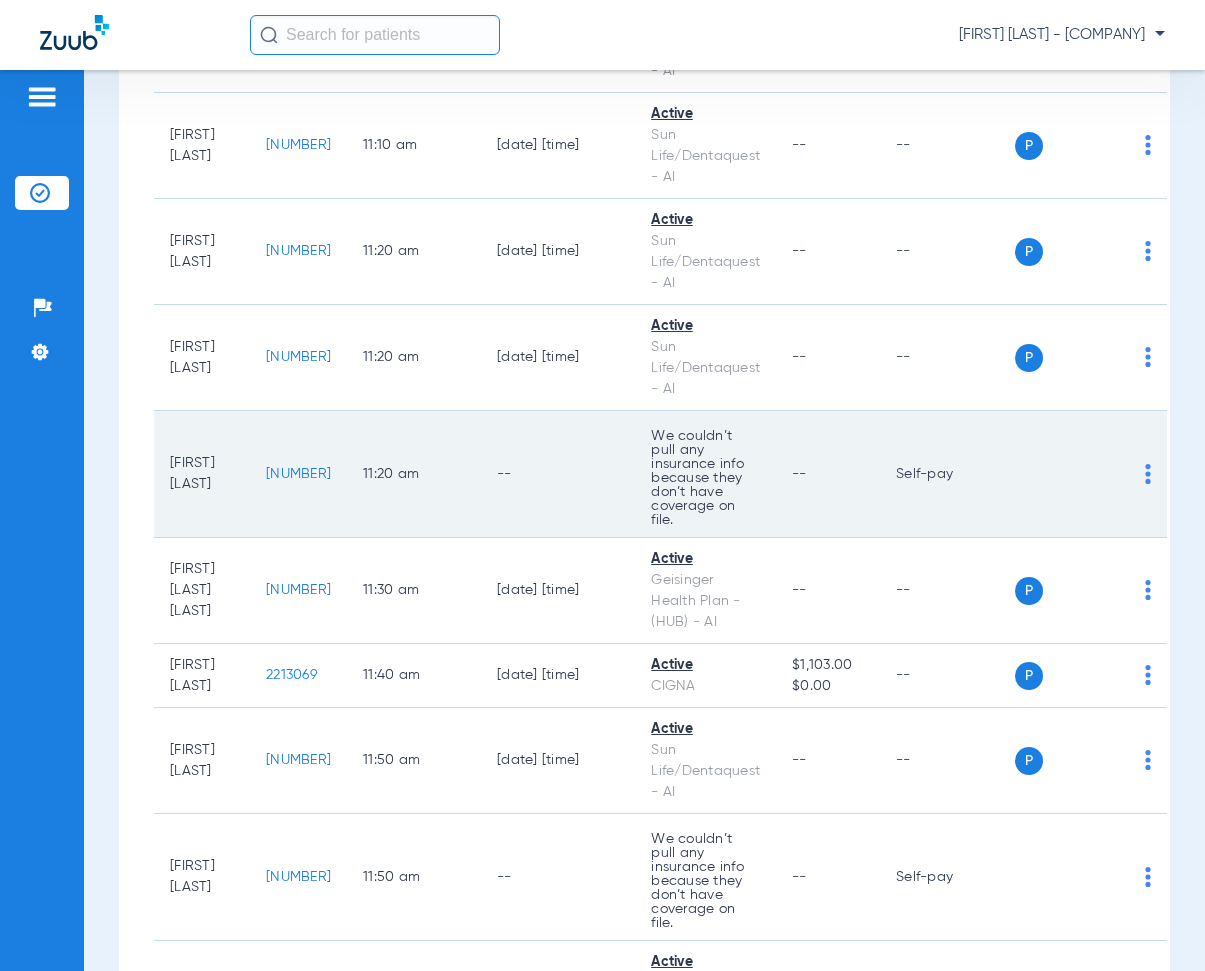 drag, startPoint x: 286, startPoint y: 539, endPoint x: 367, endPoint y: 552, distance: 82.036575 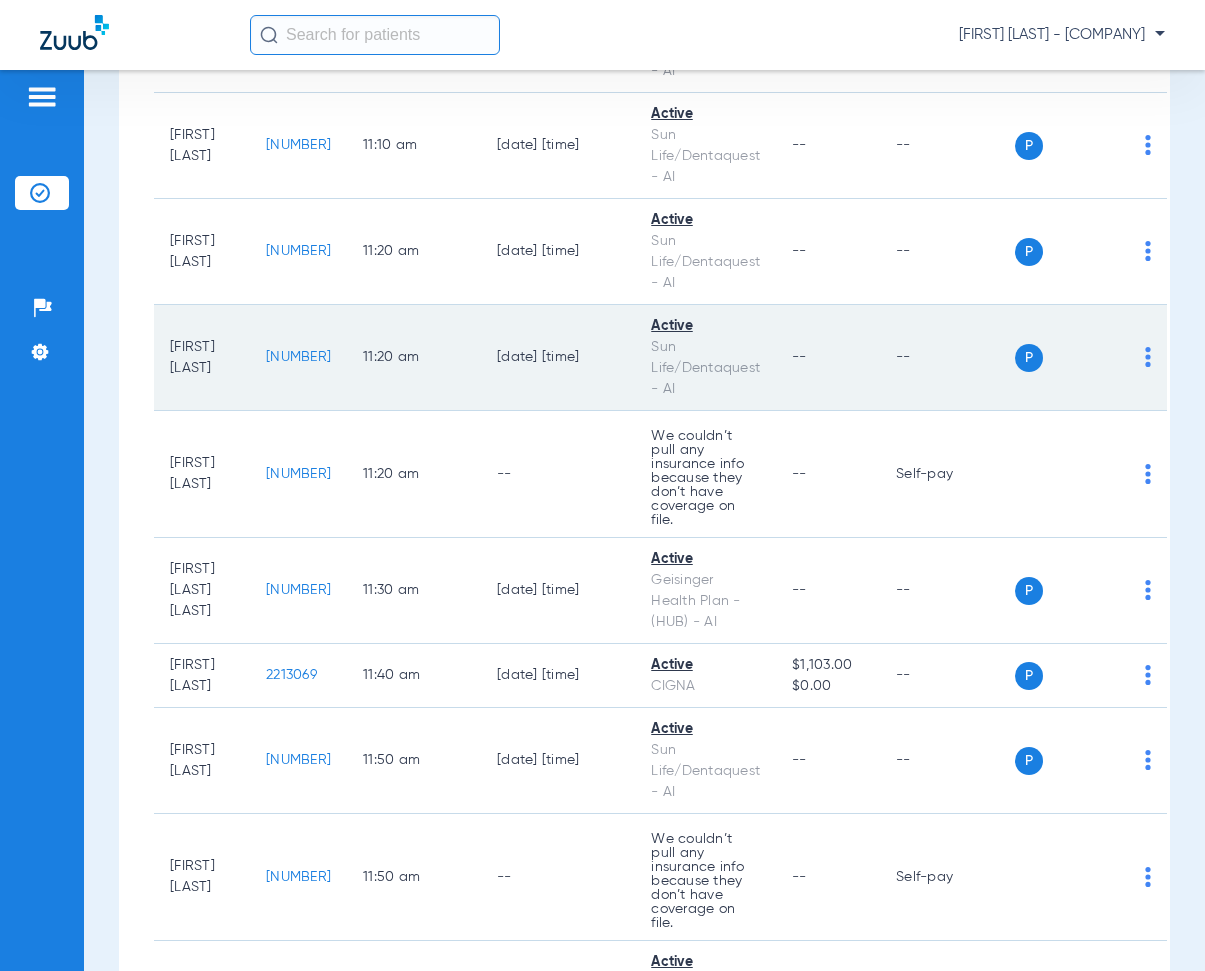 drag, startPoint x: 409, startPoint y: 426, endPoint x: 424, endPoint y: 411, distance: 21.213203 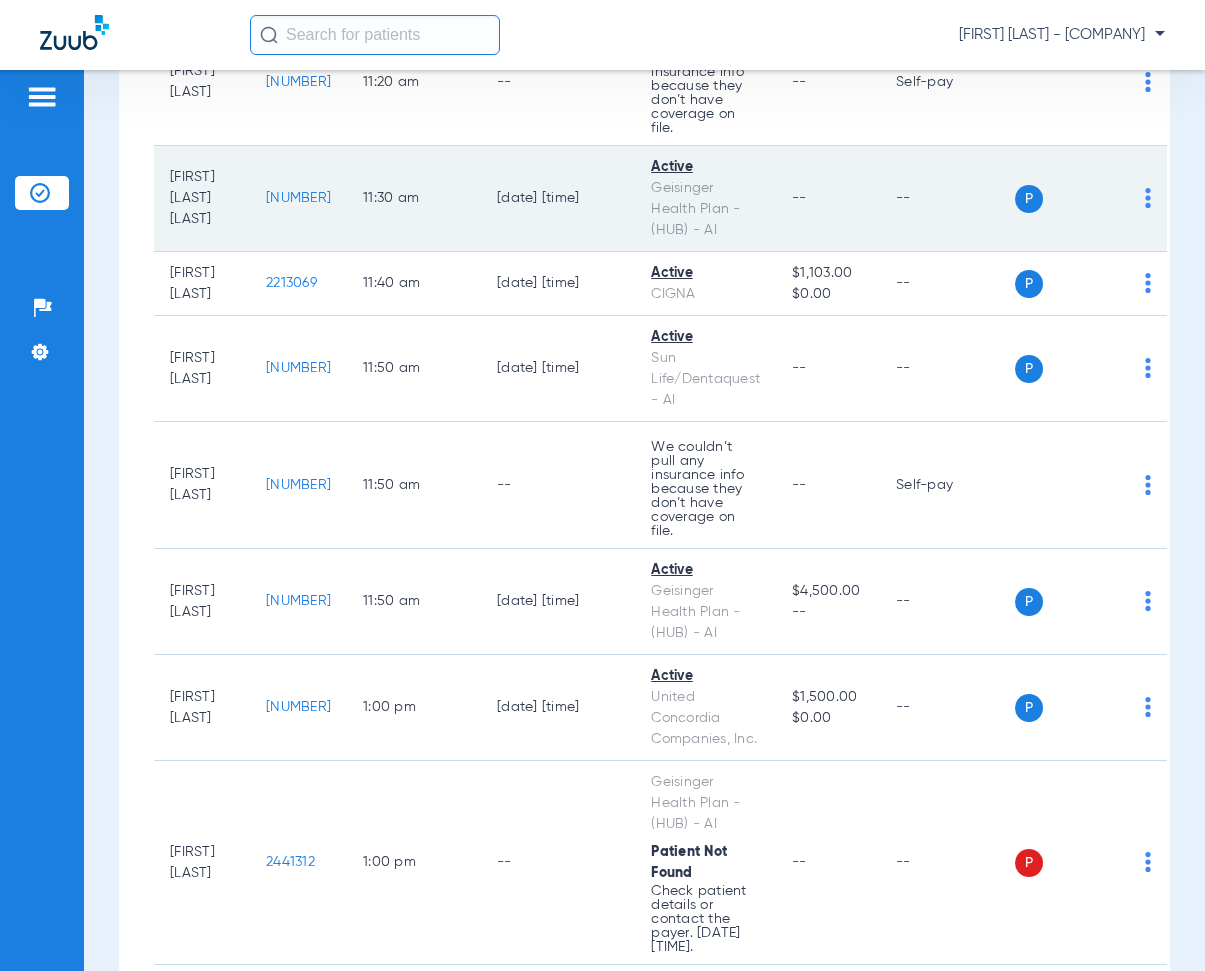 scroll, scrollTop: 4800, scrollLeft: 0, axis: vertical 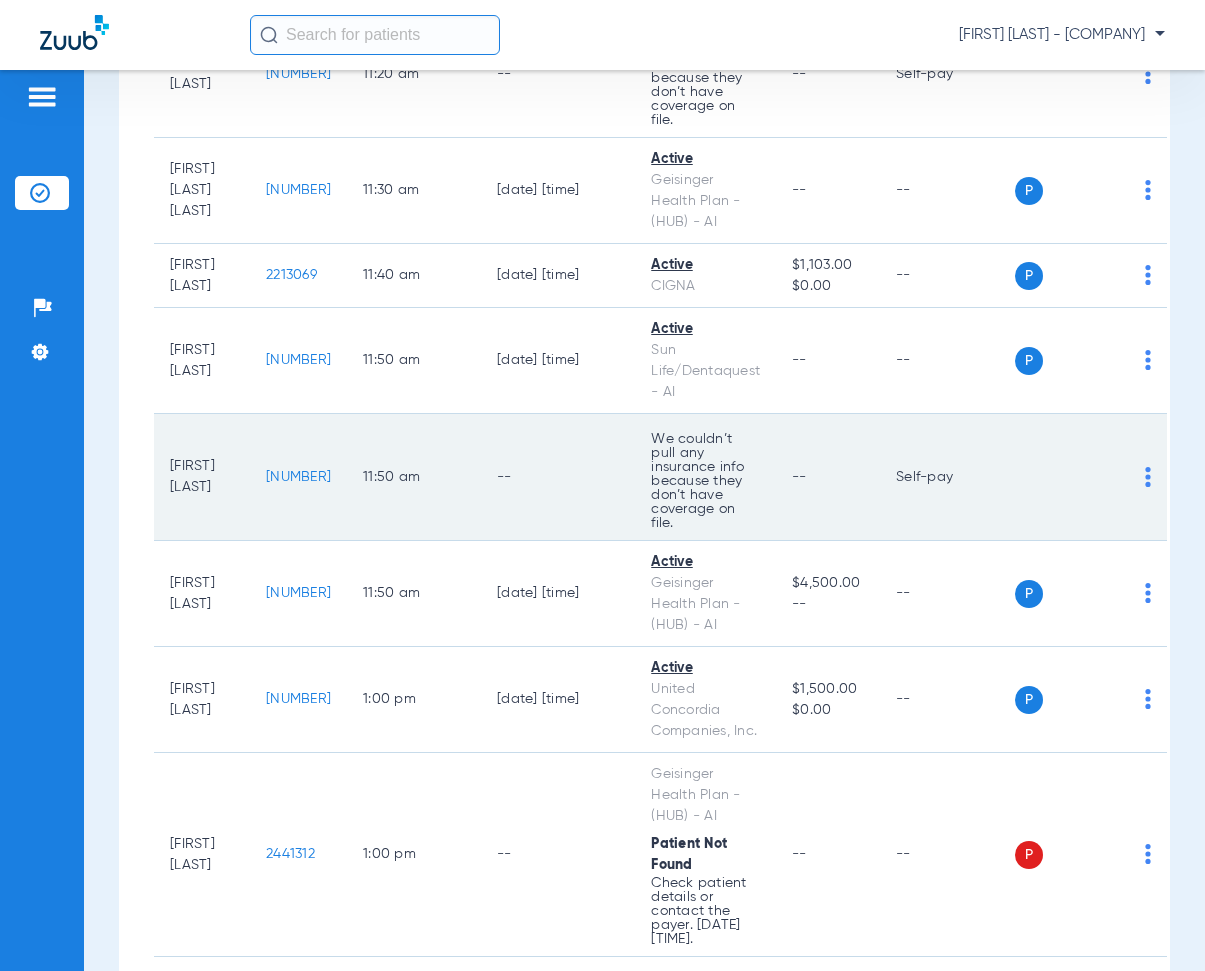 drag, startPoint x: 282, startPoint y: 528, endPoint x: 352, endPoint y: 535, distance: 70.34913 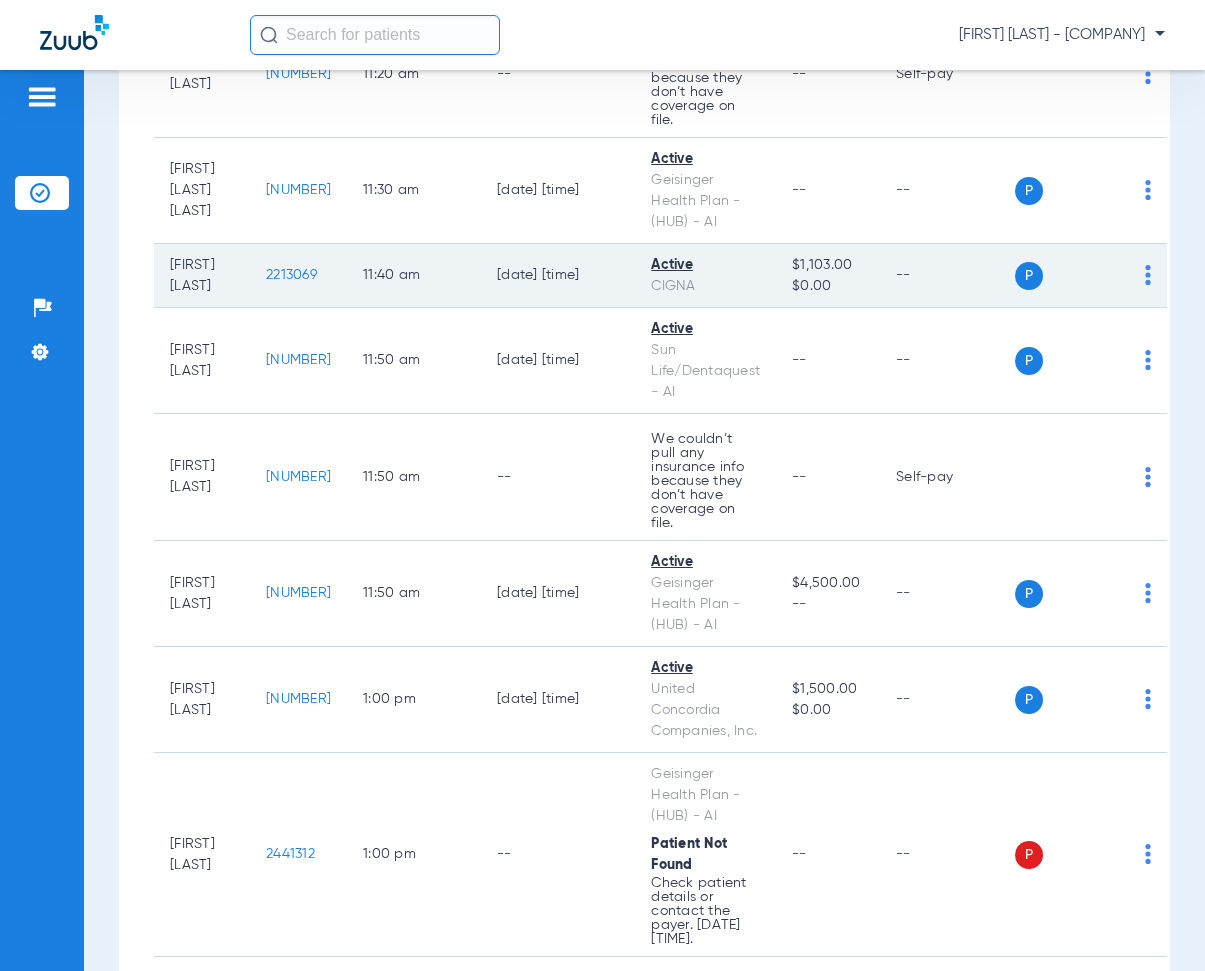 click on "[DATE] [TIME]" 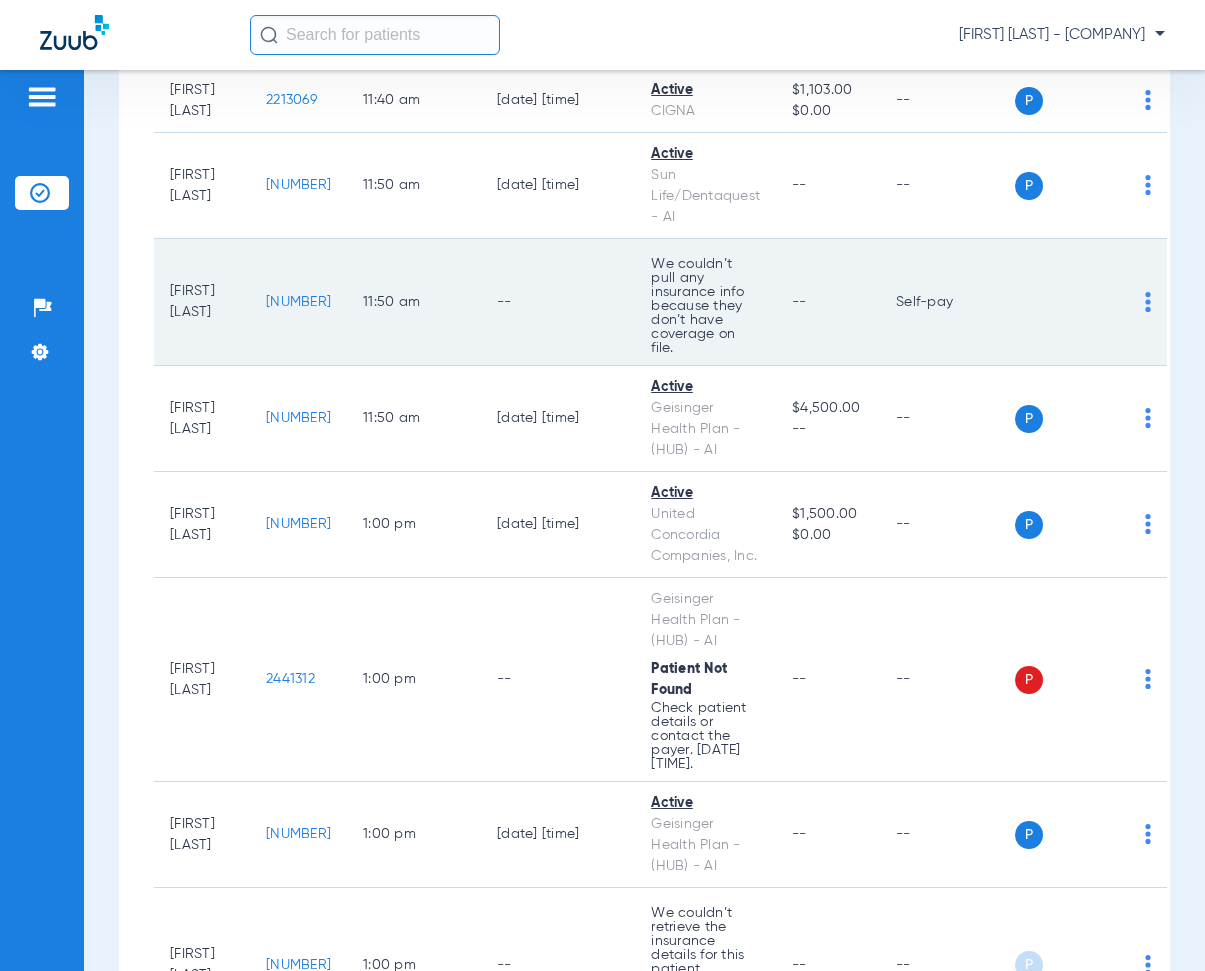 scroll, scrollTop: 5100, scrollLeft: 0, axis: vertical 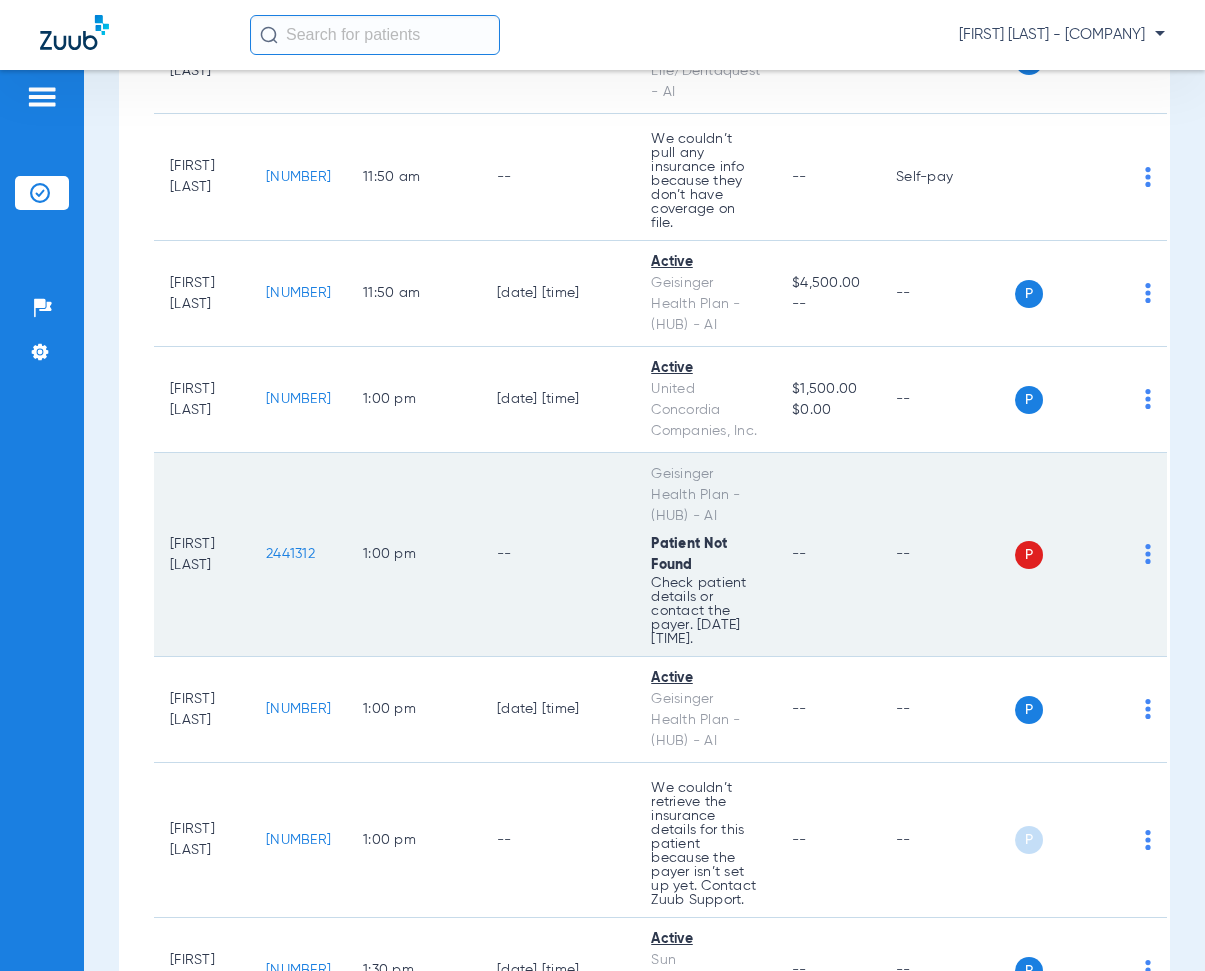 drag, startPoint x: 283, startPoint y: 595, endPoint x: 347, endPoint y: 604, distance: 64.629715 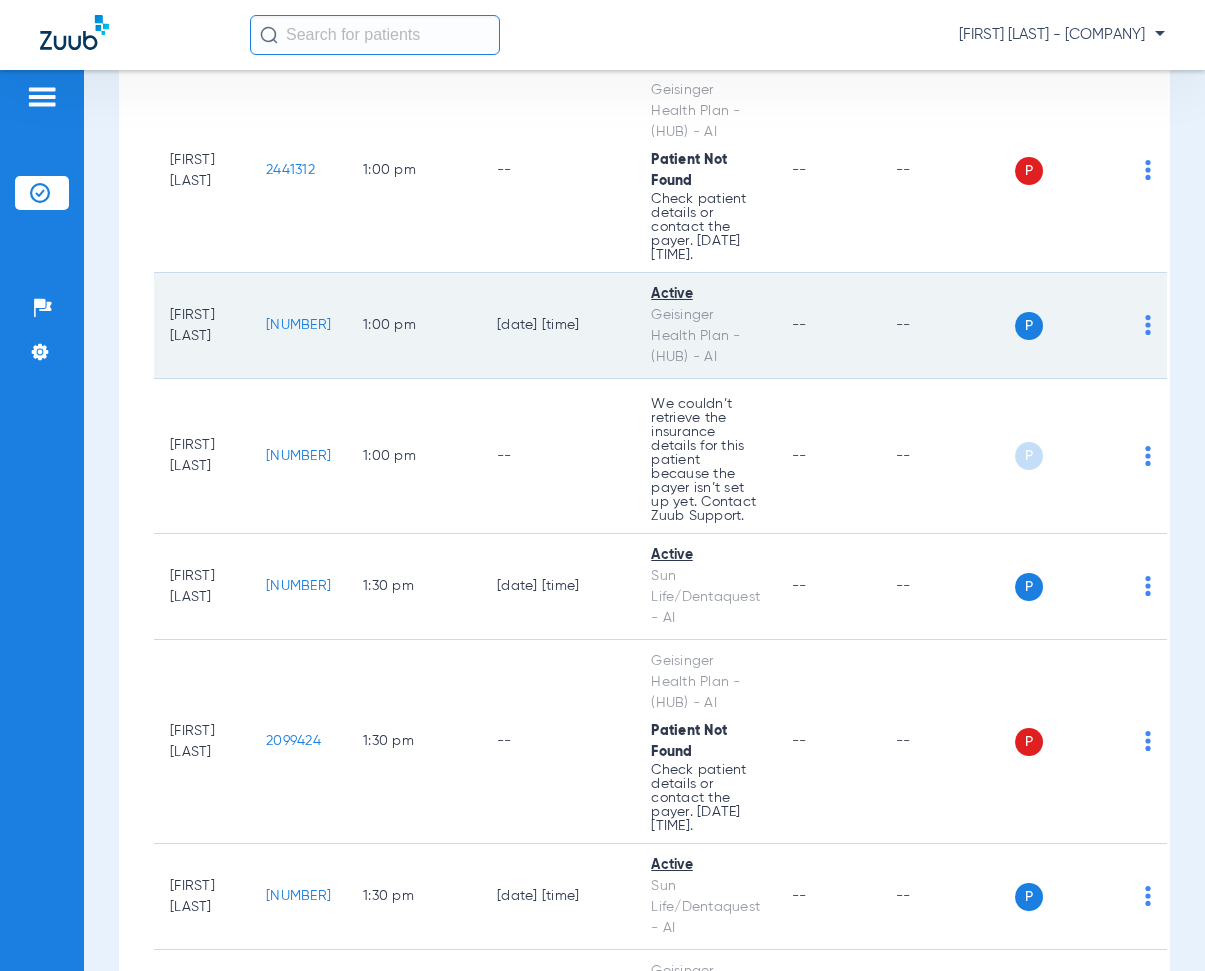 scroll, scrollTop: 5500, scrollLeft: 0, axis: vertical 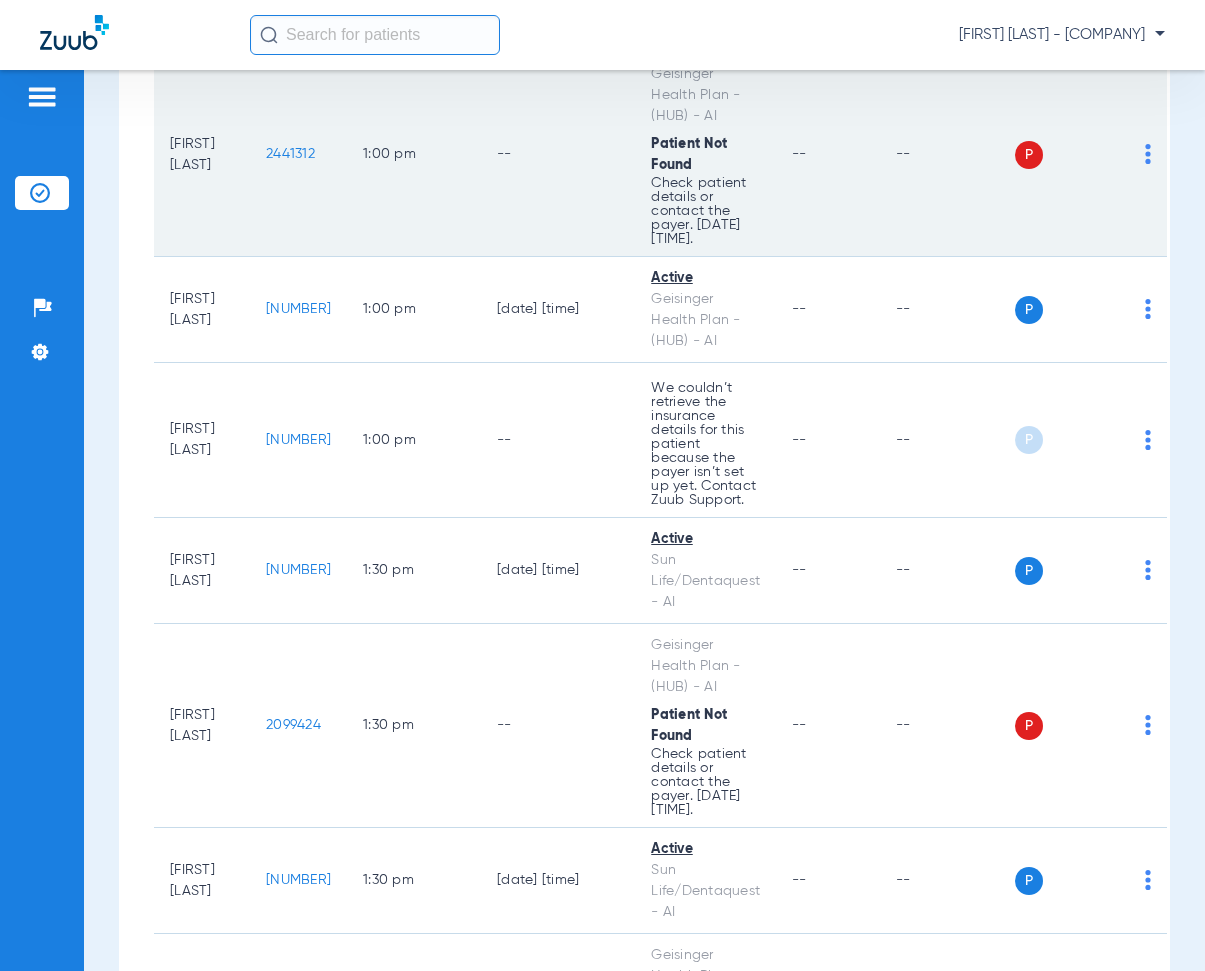 click on "1:00 PM" 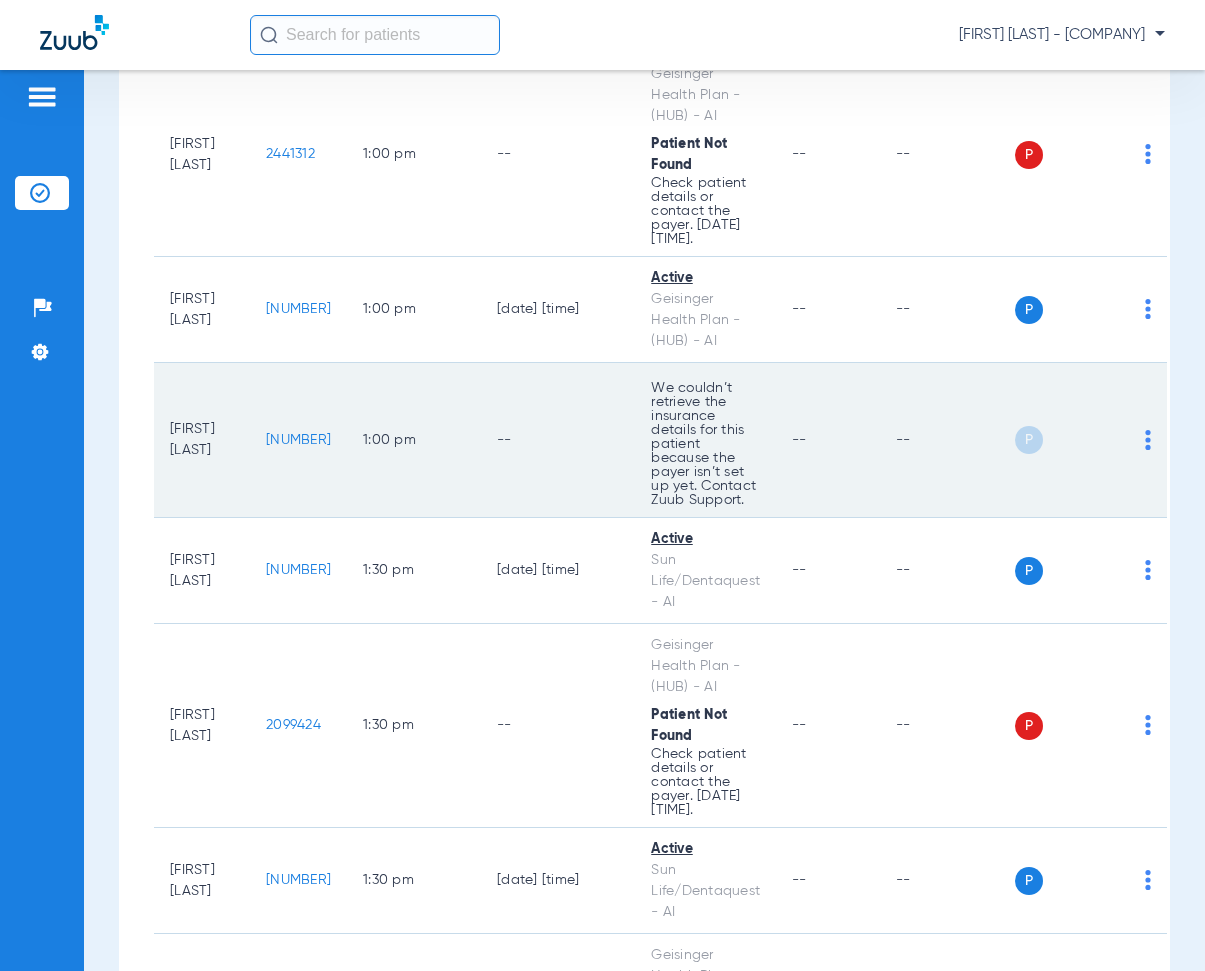 drag, startPoint x: 285, startPoint y: 482, endPoint x: 337, endPoint y: 492, distance: 52.95281 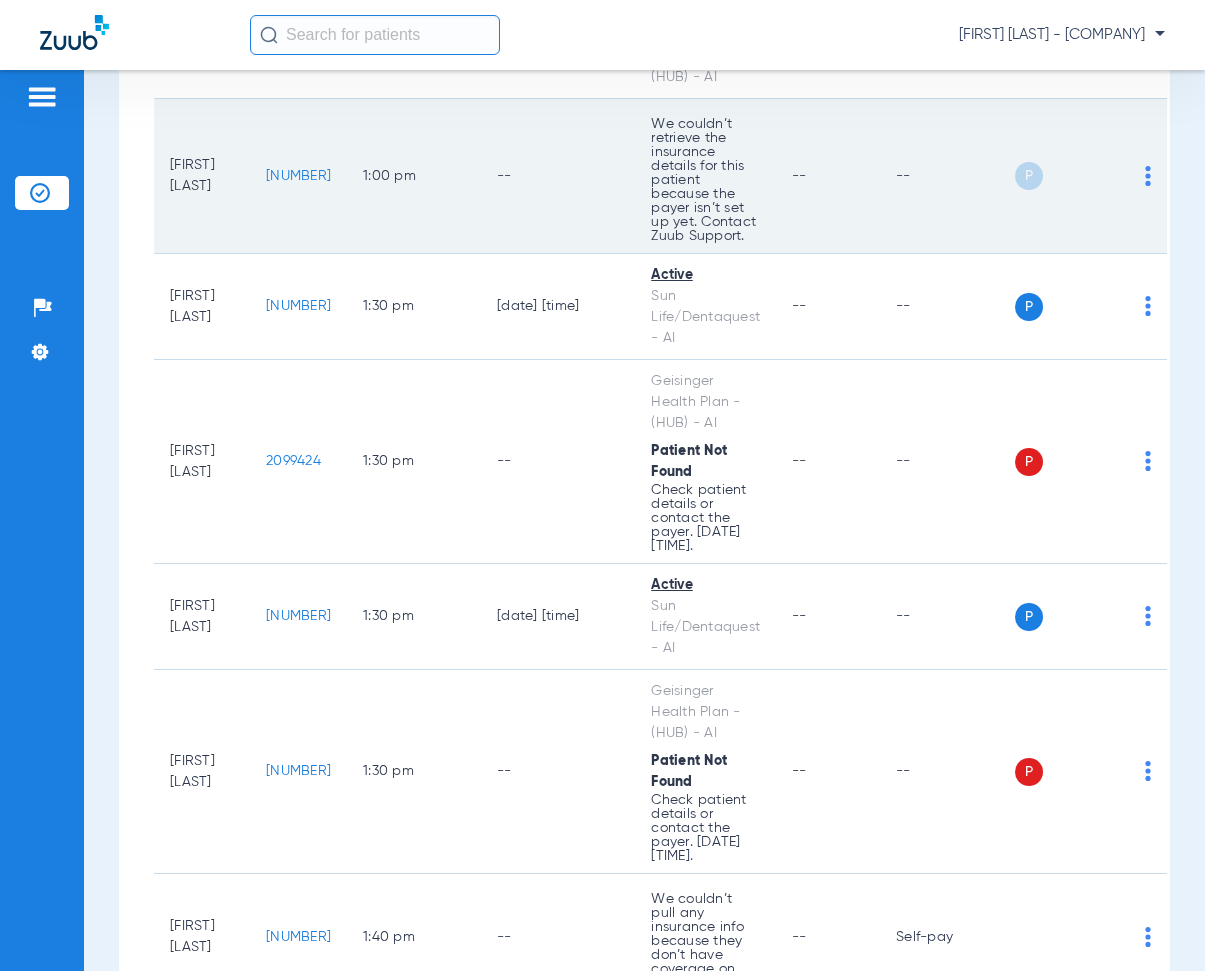scroll, scrollTop: 5800, scrollLeft: 0, axis: vertical 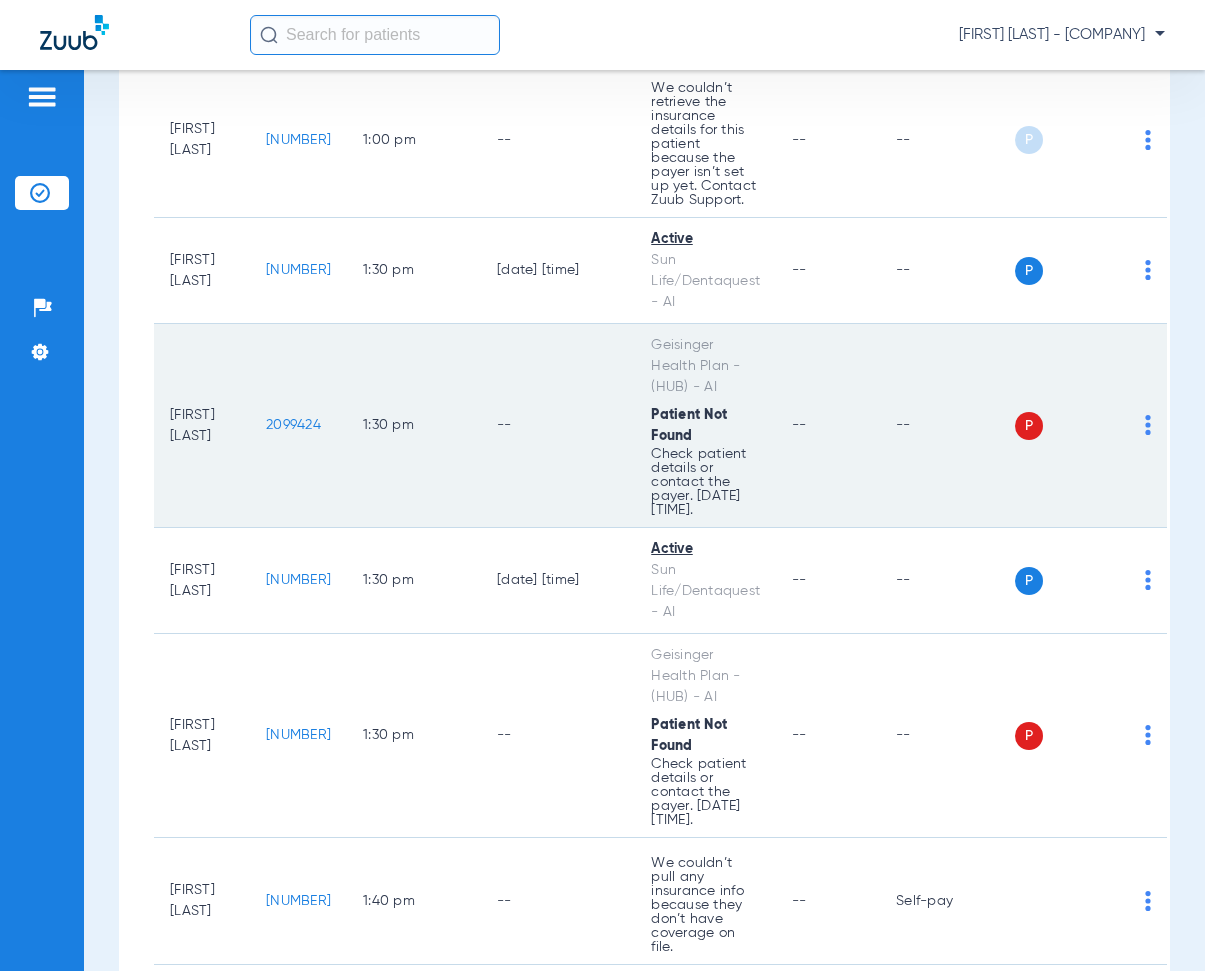 drag, startPoint x: 289, startPoint y: 467, endPoint x: 355, endPoint y: 488, distance: 69.260376 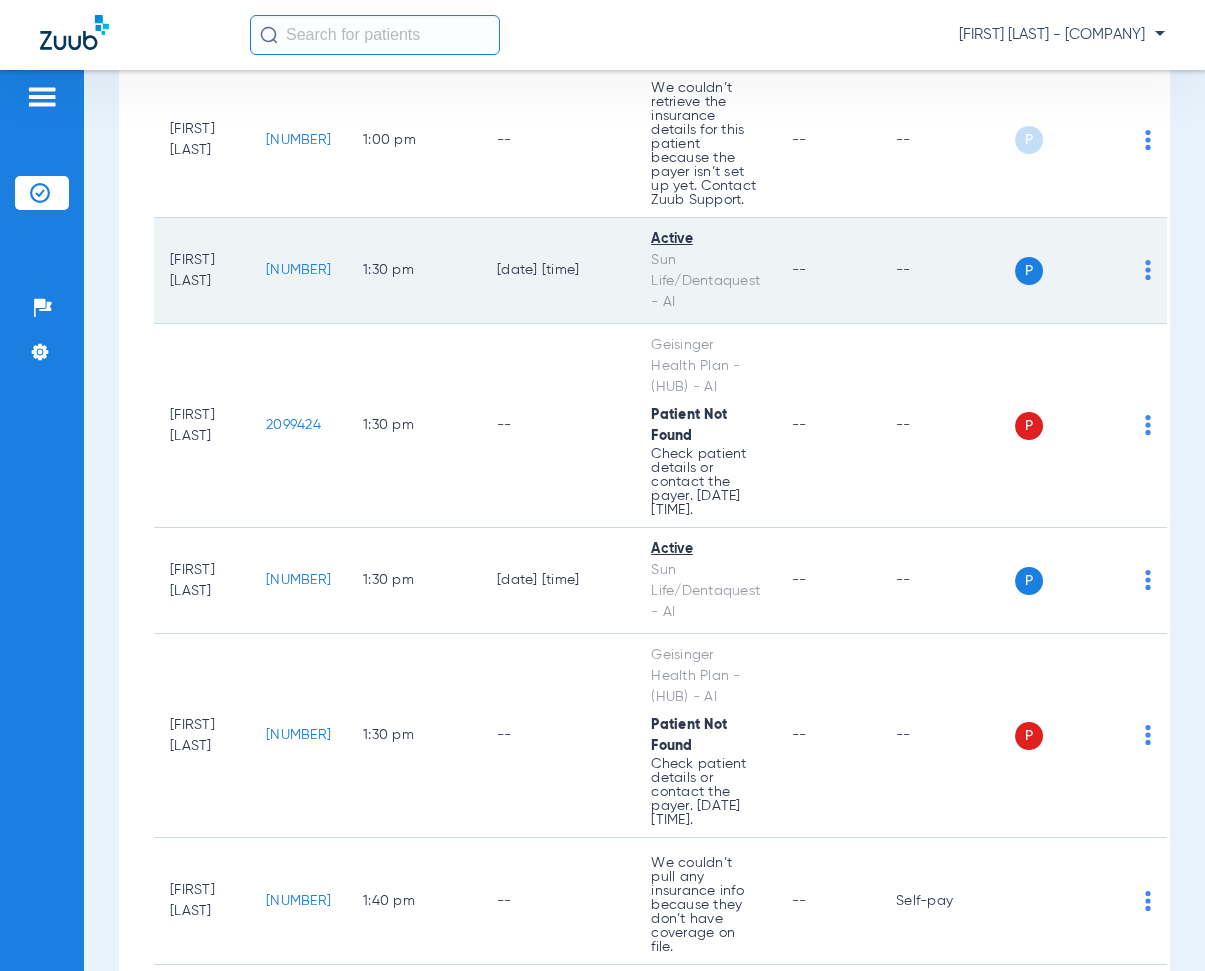 click on "1:30 PM" 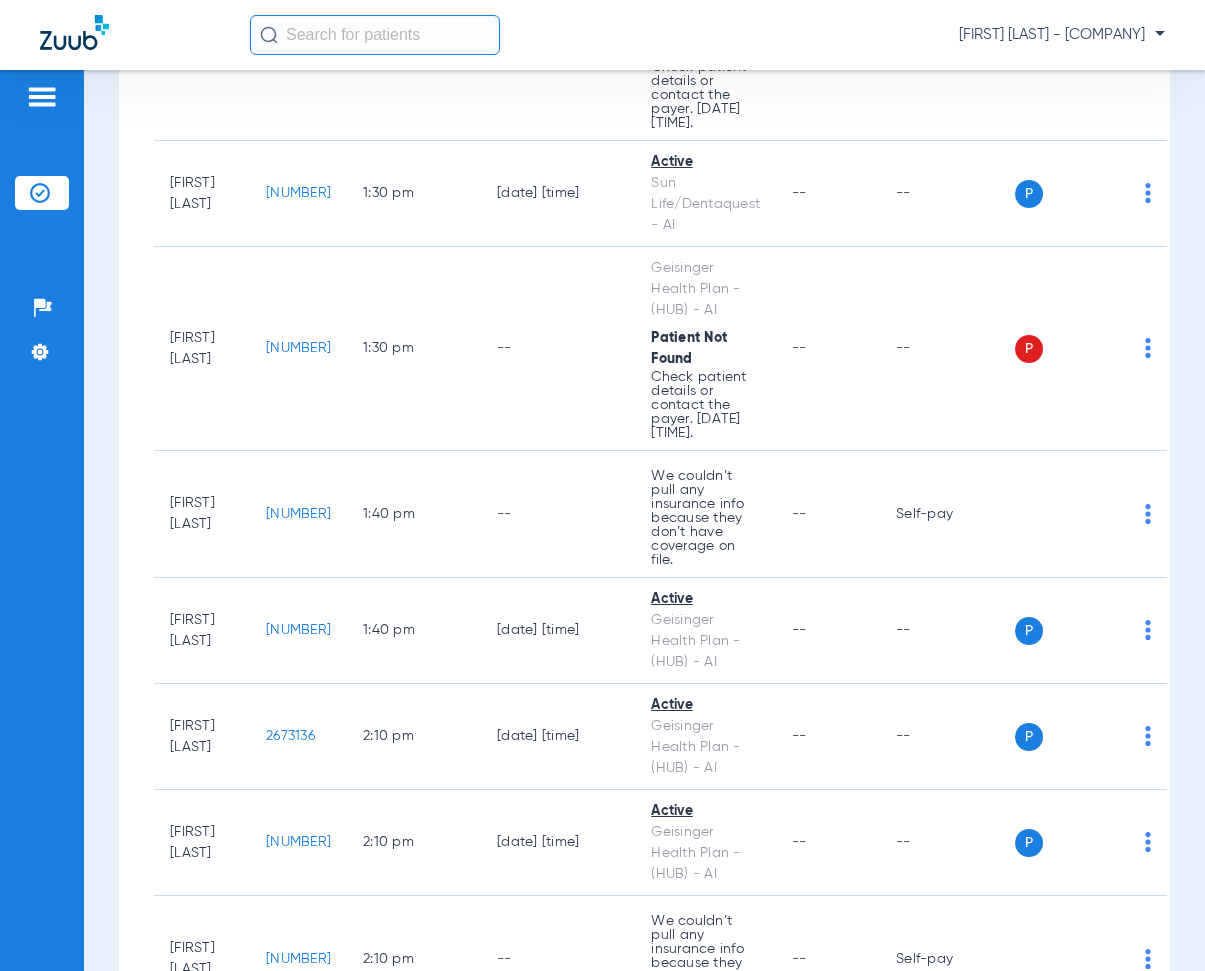scroll, scrollTop: 6200, scrollLeft: 0, axis: vertical 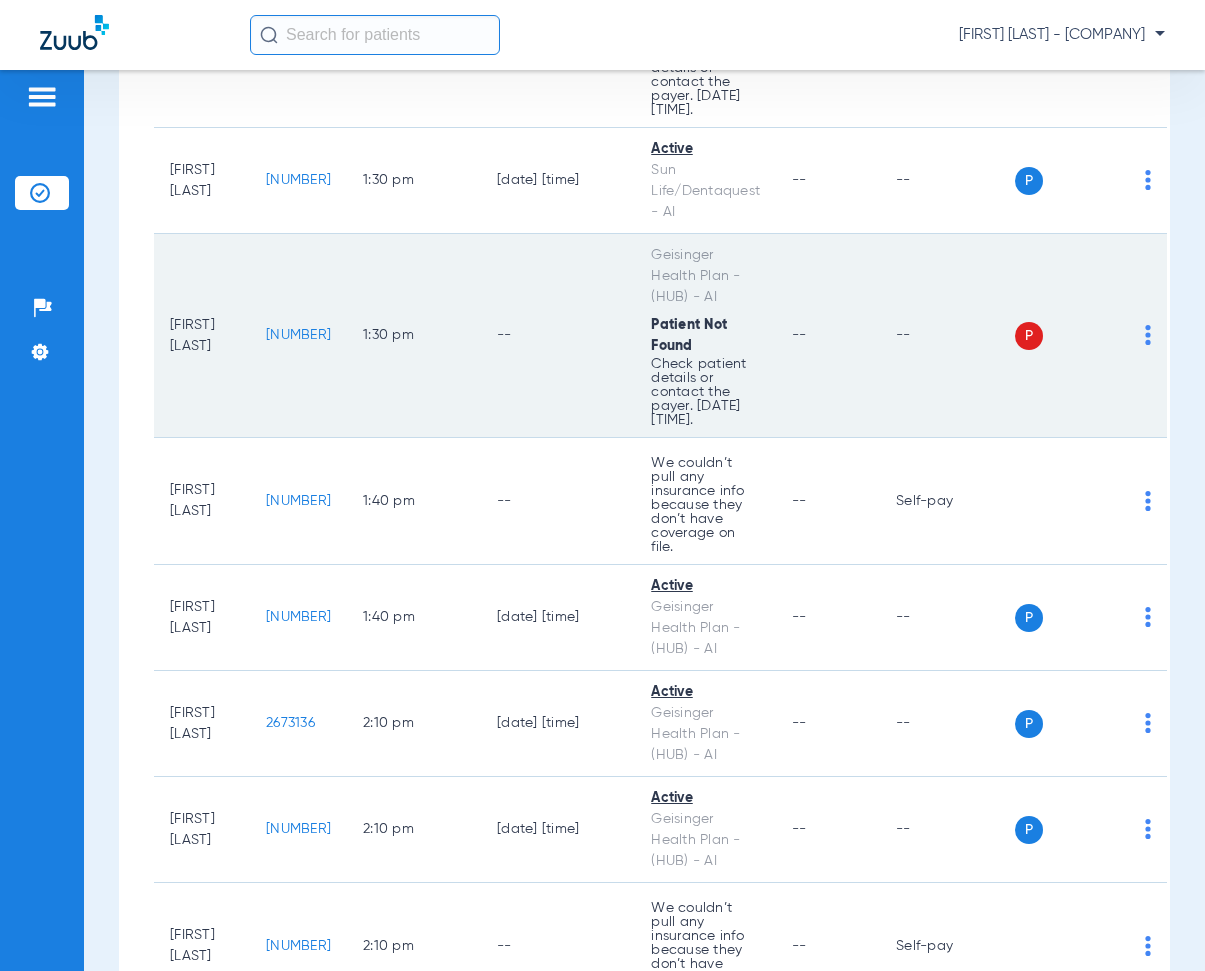 drag, startPoint x: 287, startPoint y: 376, endPoint x: 354, endPoint y: 391, distance: 68.65858 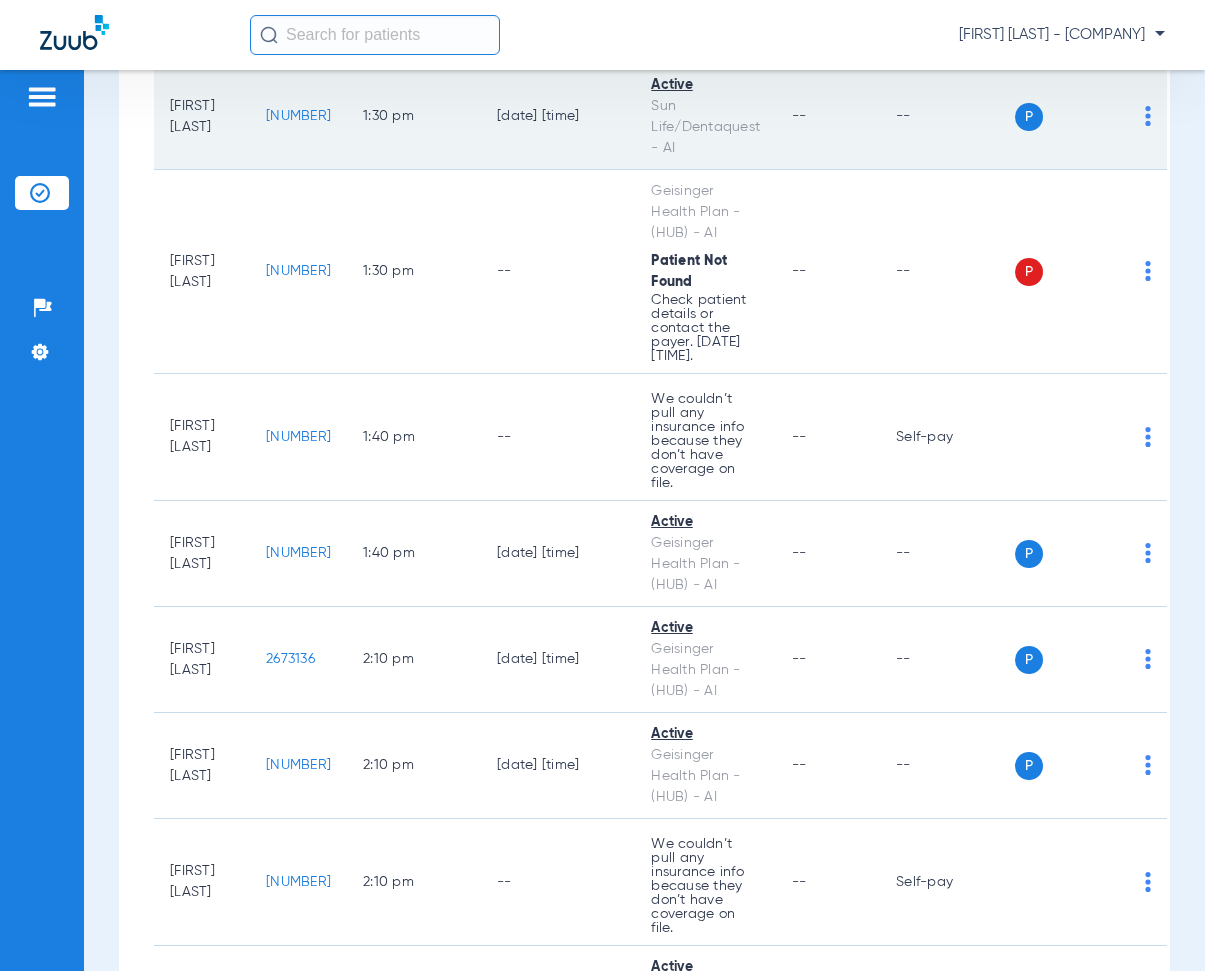 scroll, scrollTop: 6300, scrollLeft: 0, axis: vertical 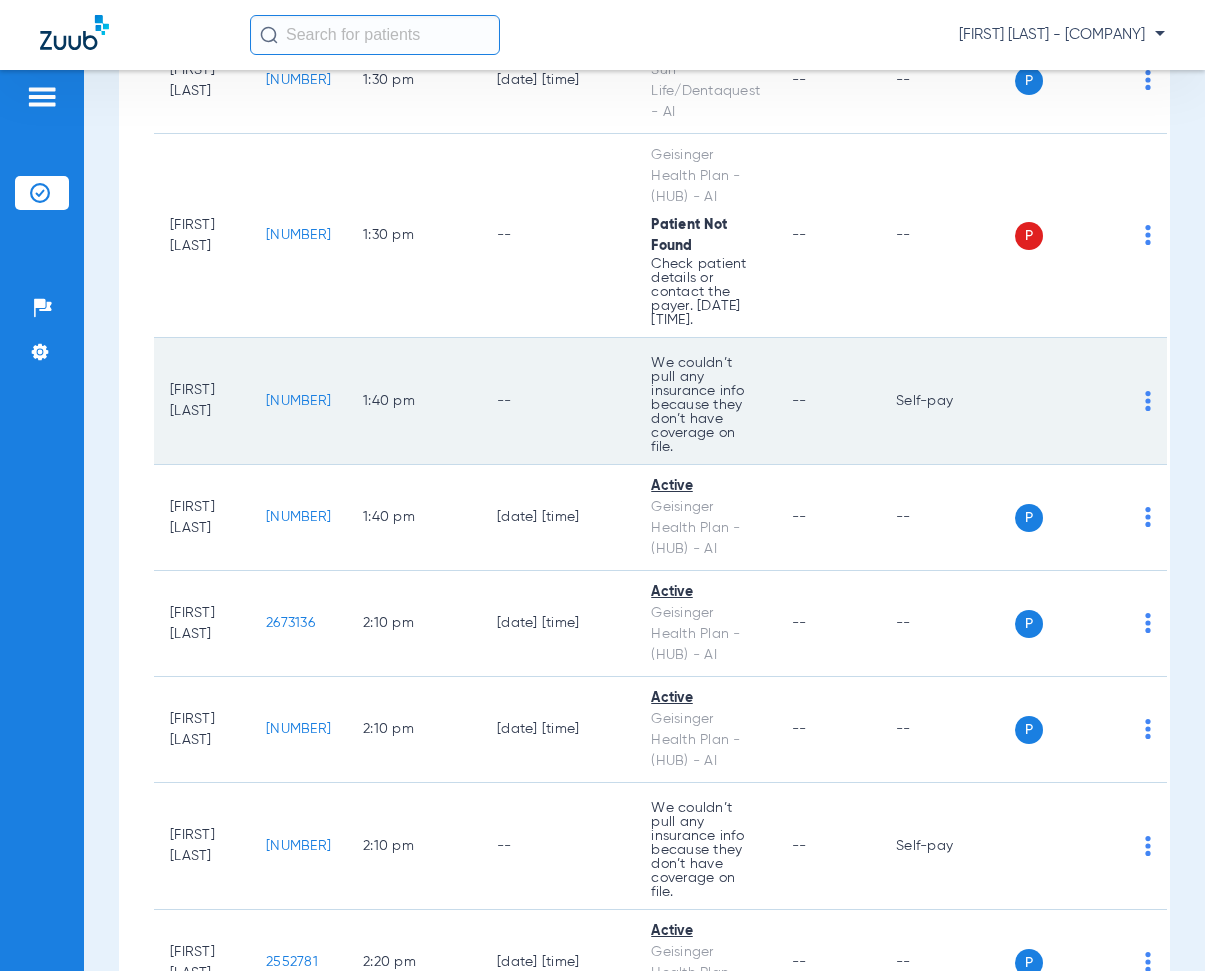 drag, startPoint x: 277, startPoint y: 434, endPoint x: 359, endPoint y: 440, distance: 82.219215 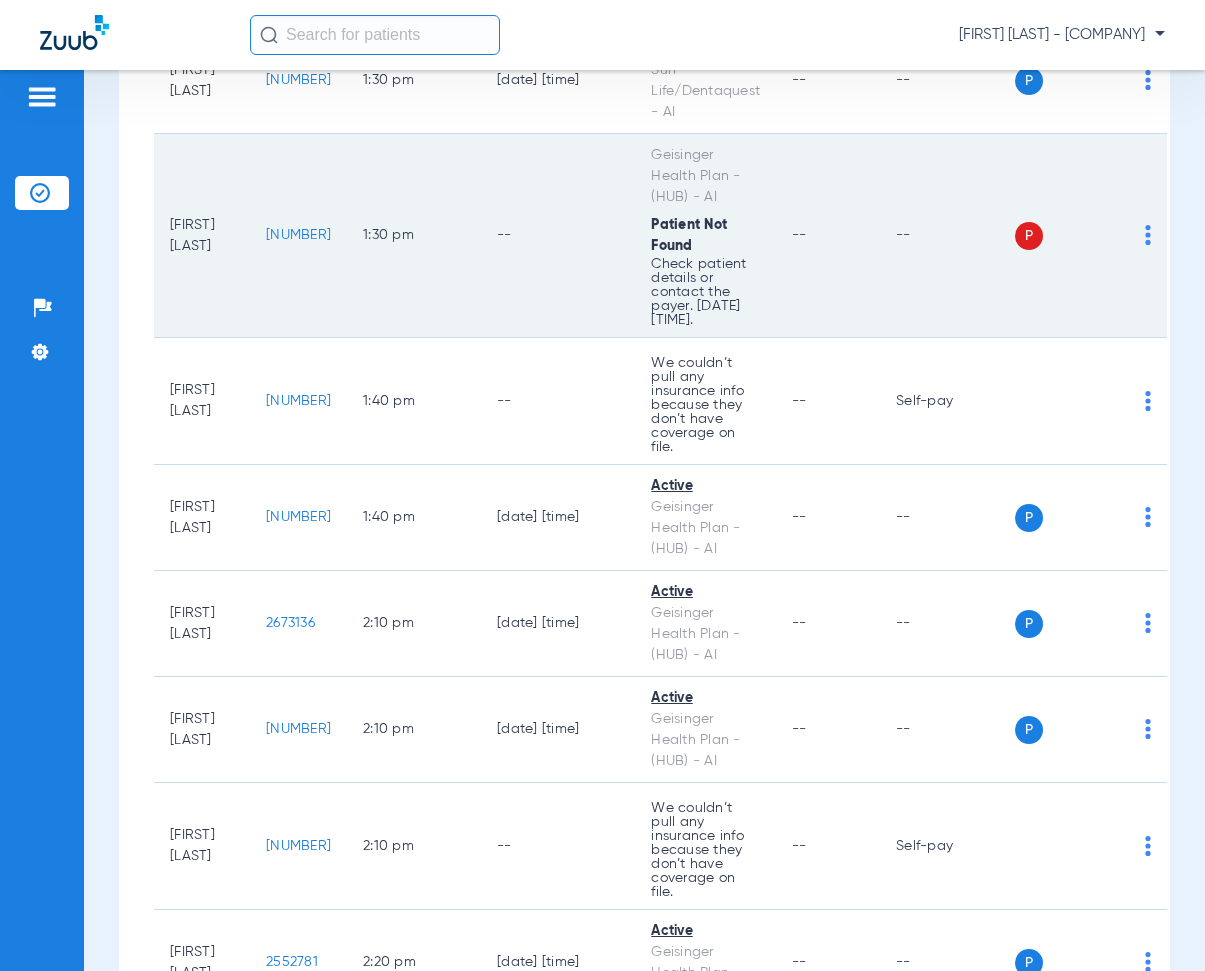click on "1:30 PM" 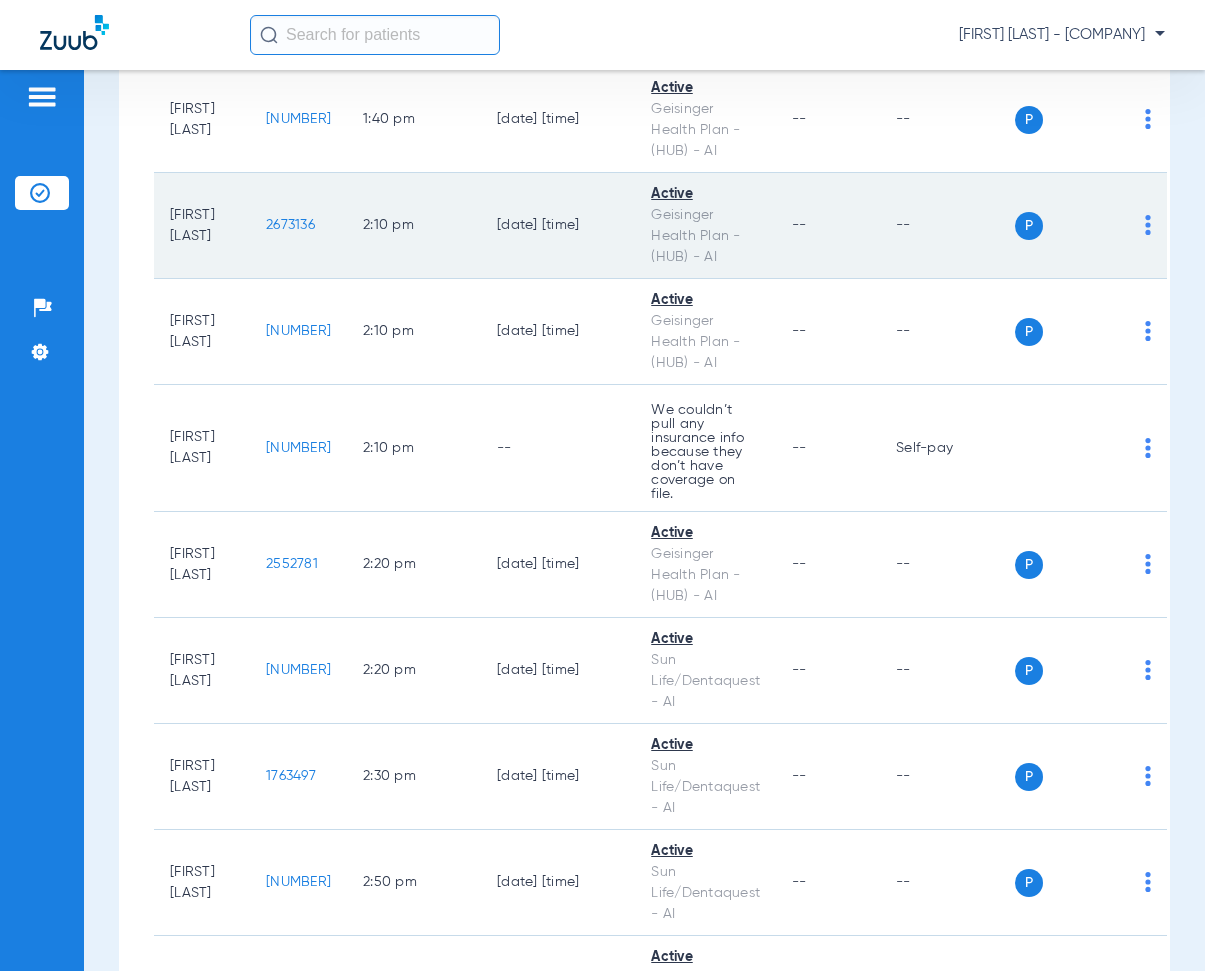 scroll, scrollTop: 6700, scrollLeft: 0, axis: vertical 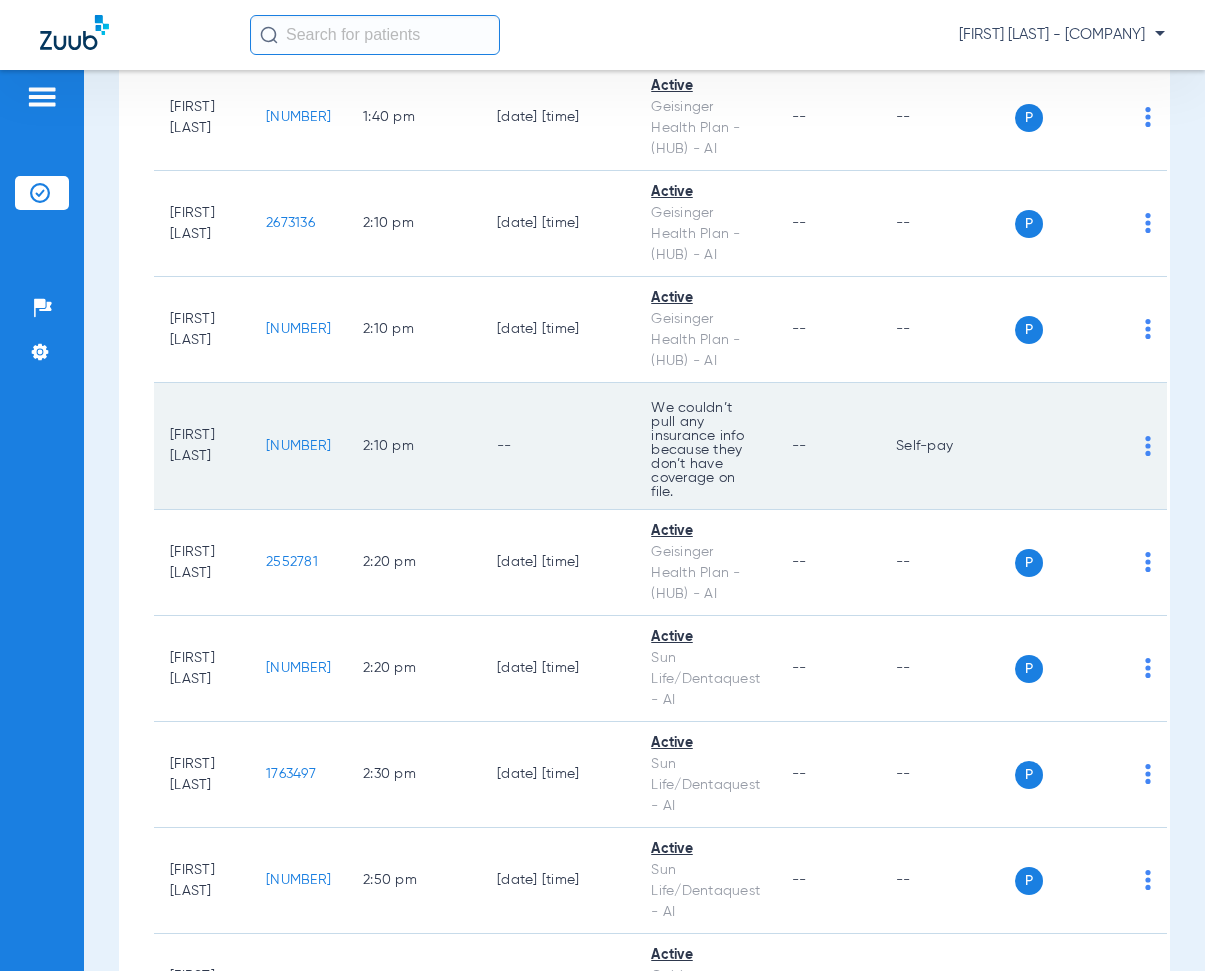 drag, startPoint x: 273, startPoint y: 466, endPoint x: 343, endPoint y: 468, distance: 70.028564 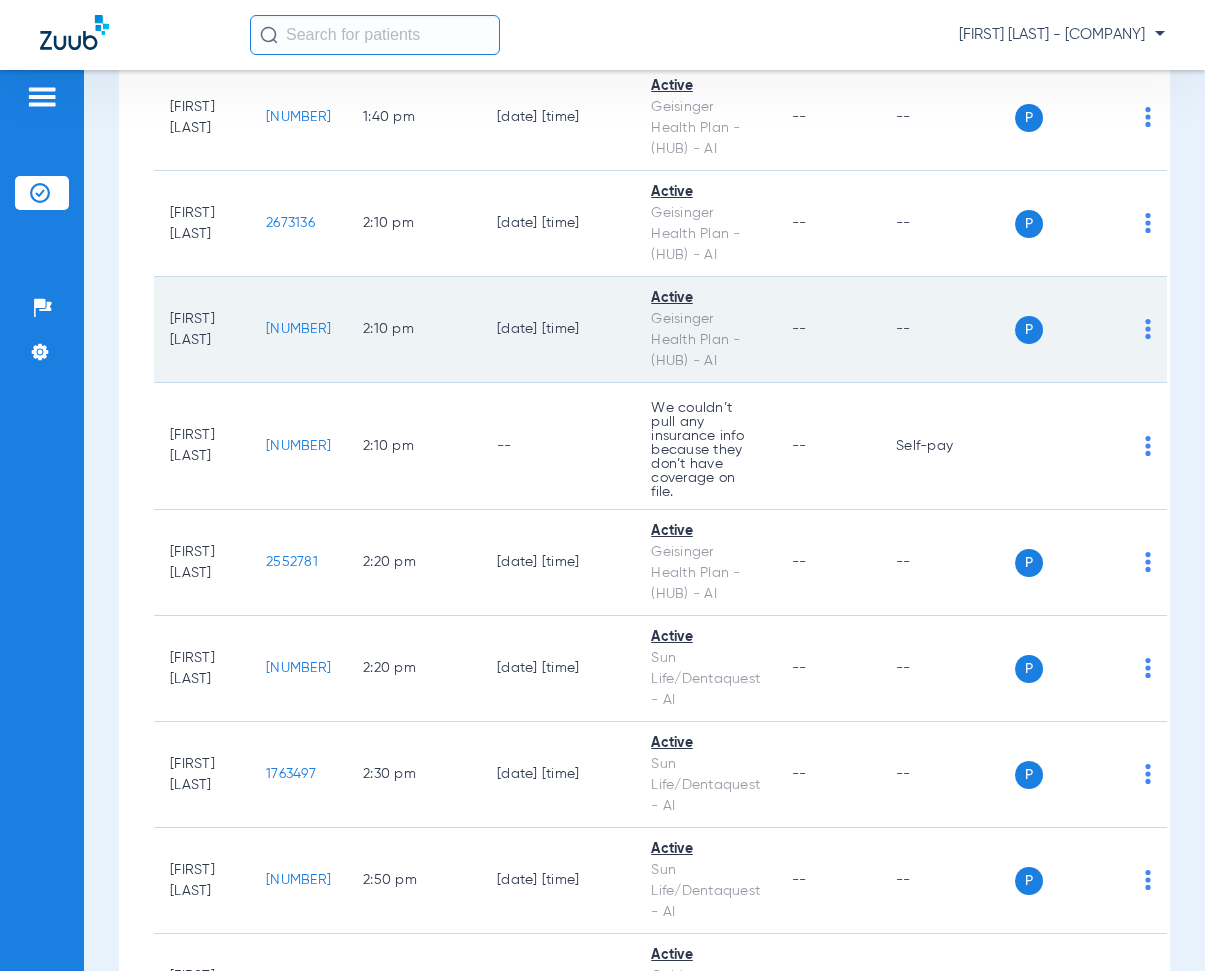 click on "2:10 PM" 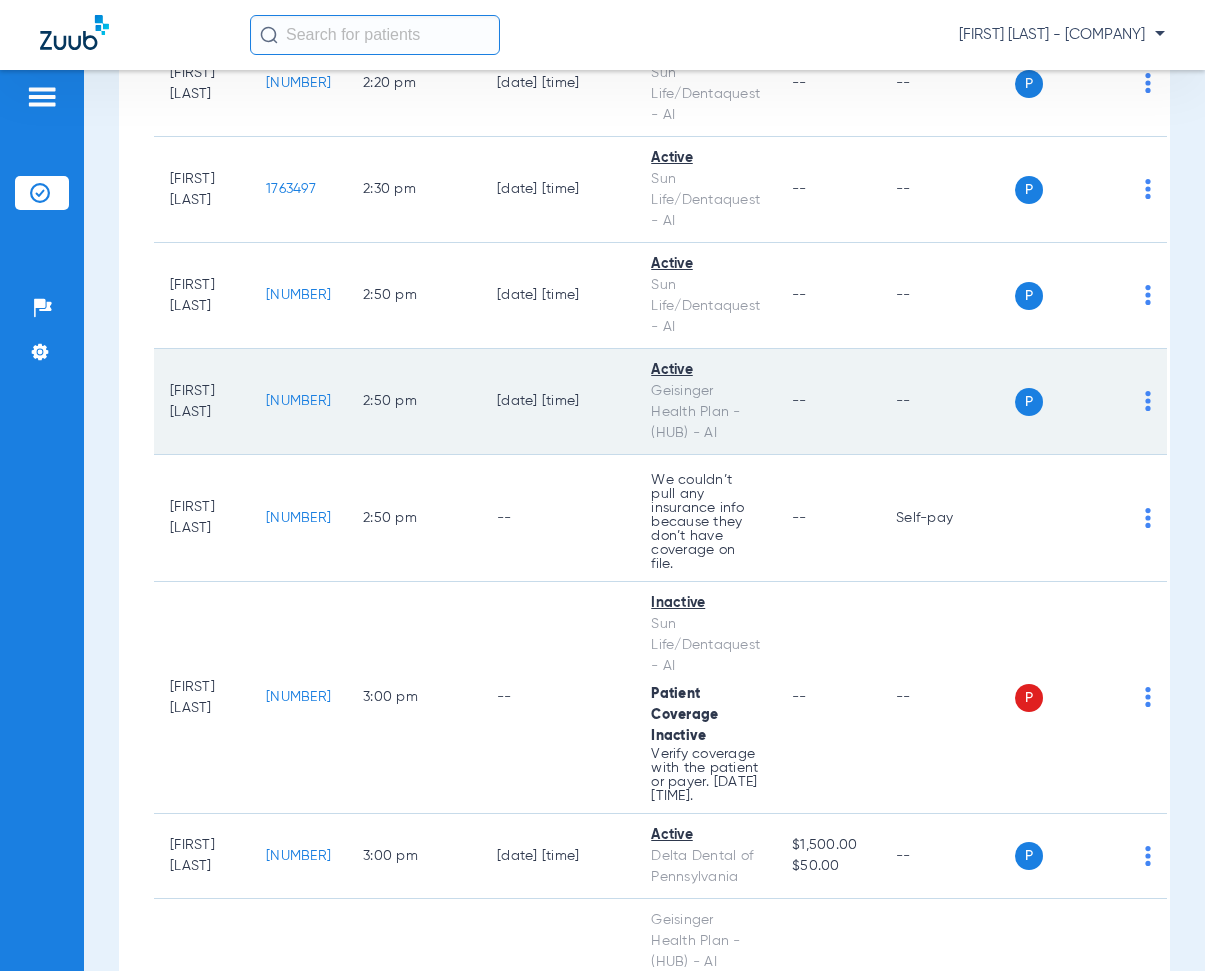 scroll, scrollTop: 7300, scrollLeft: 0, axis: vertical 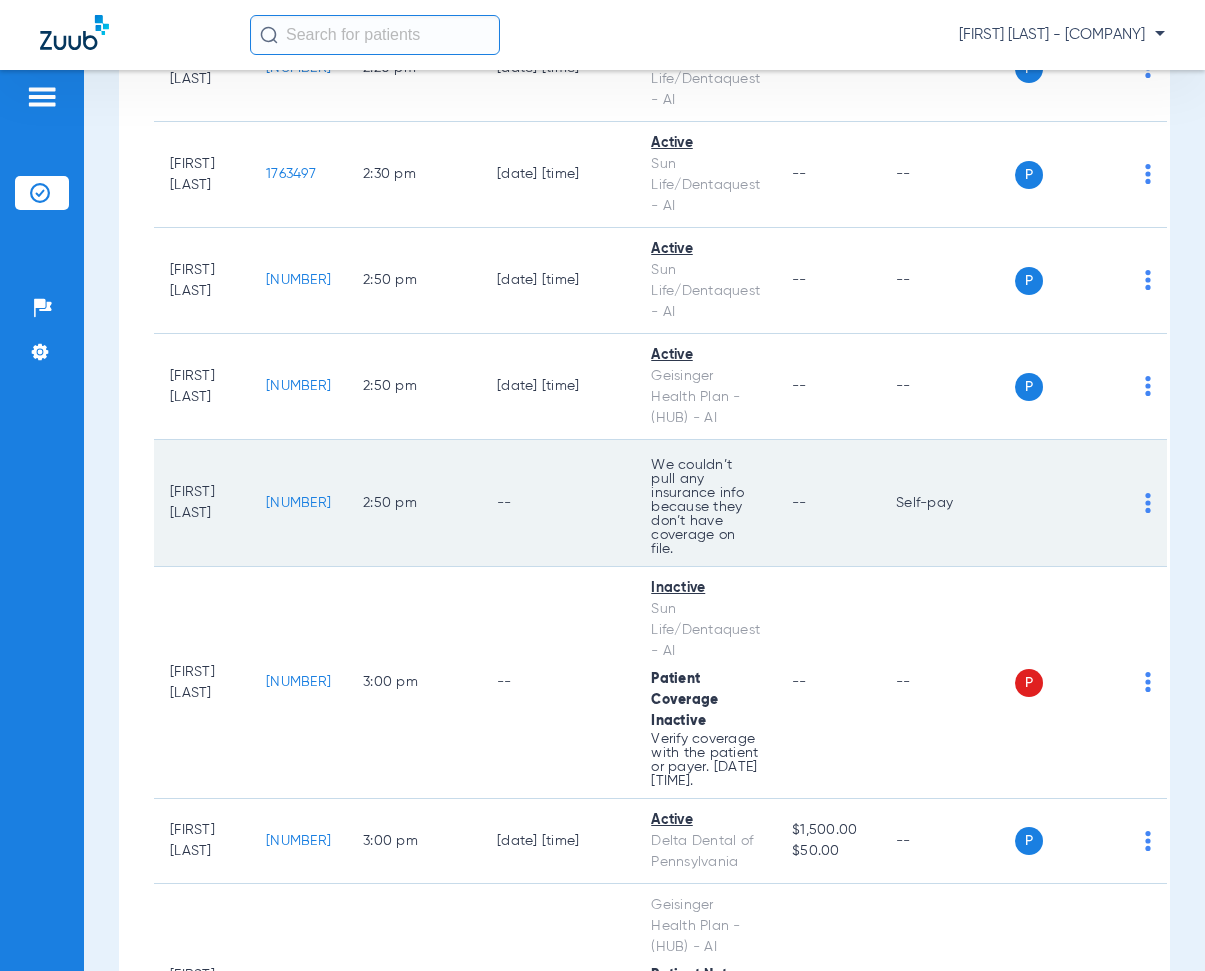 drag, startPoint x: 279, startPoint y: 507, endPoint x: 359, endPoint y: 515, distance: 80.399 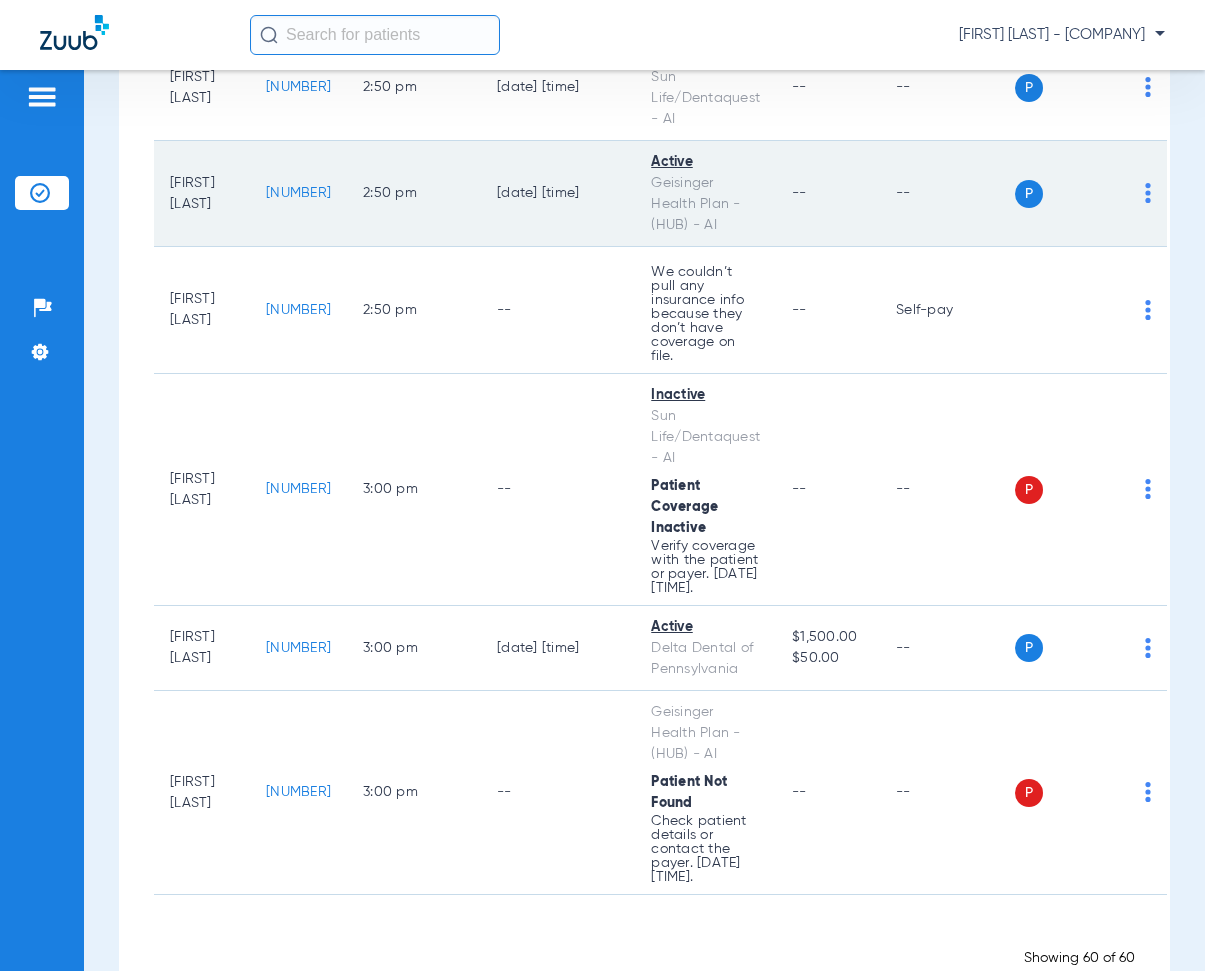 scroll, scrollTop: 7559, scrollLeft: 0, axis: vertical 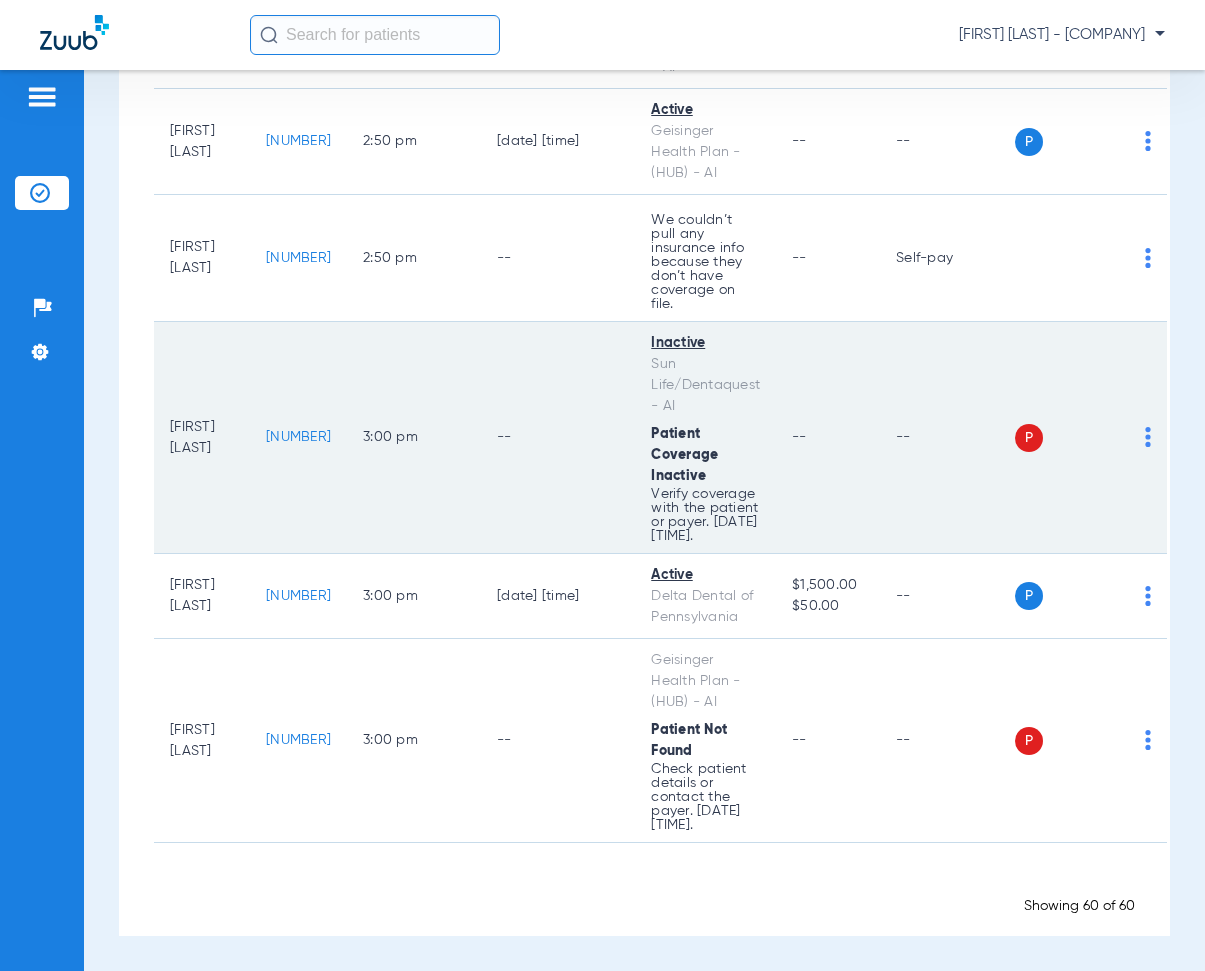 drag, startPoint x: 287, startPoint y: 432, endPoint x: 345, endPoint y: 438, distance: 58.30952 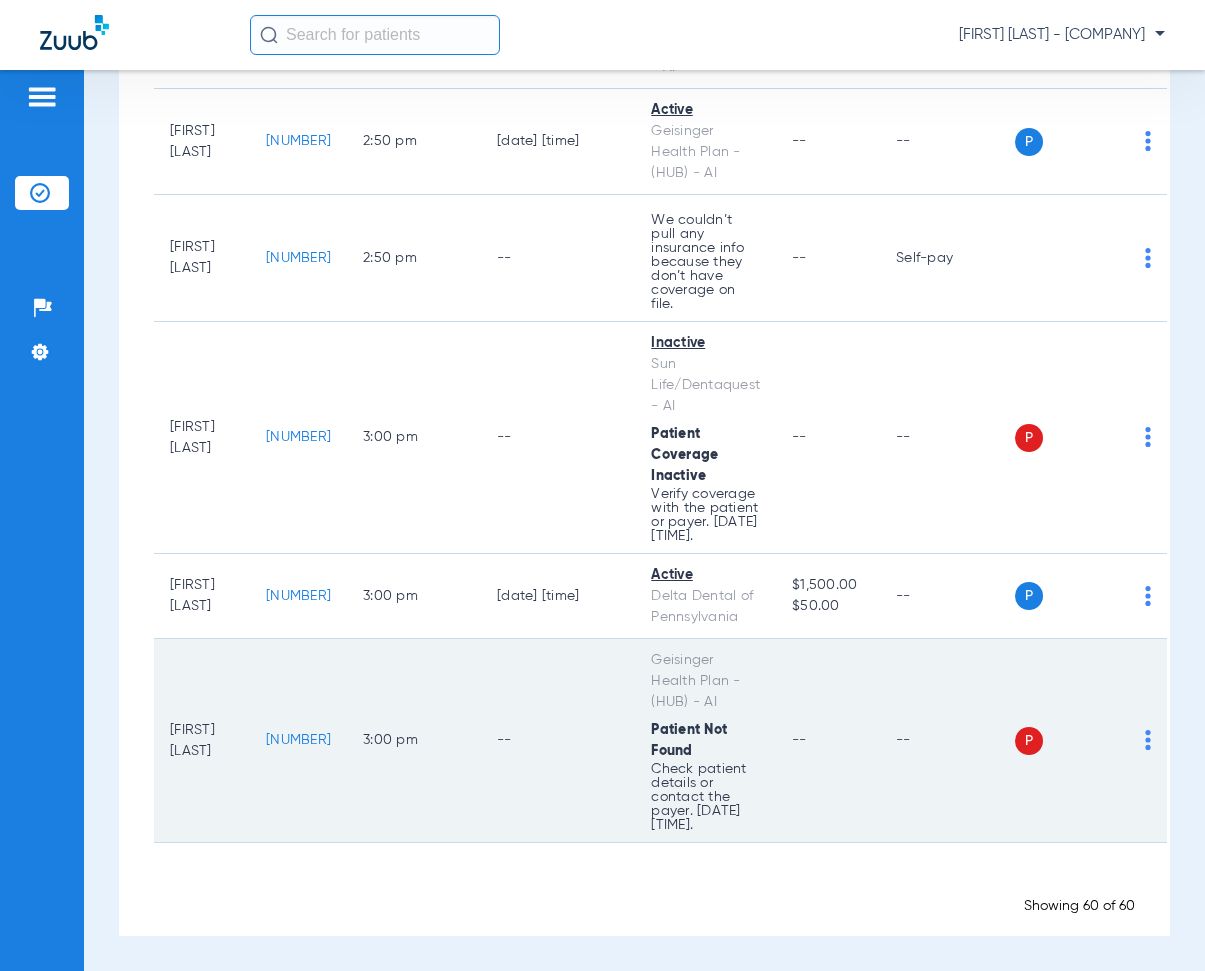 drag, startPoint x: 288, startPoint y: 741, endPoint x: 360, endPoint y: 741, distance: 72 